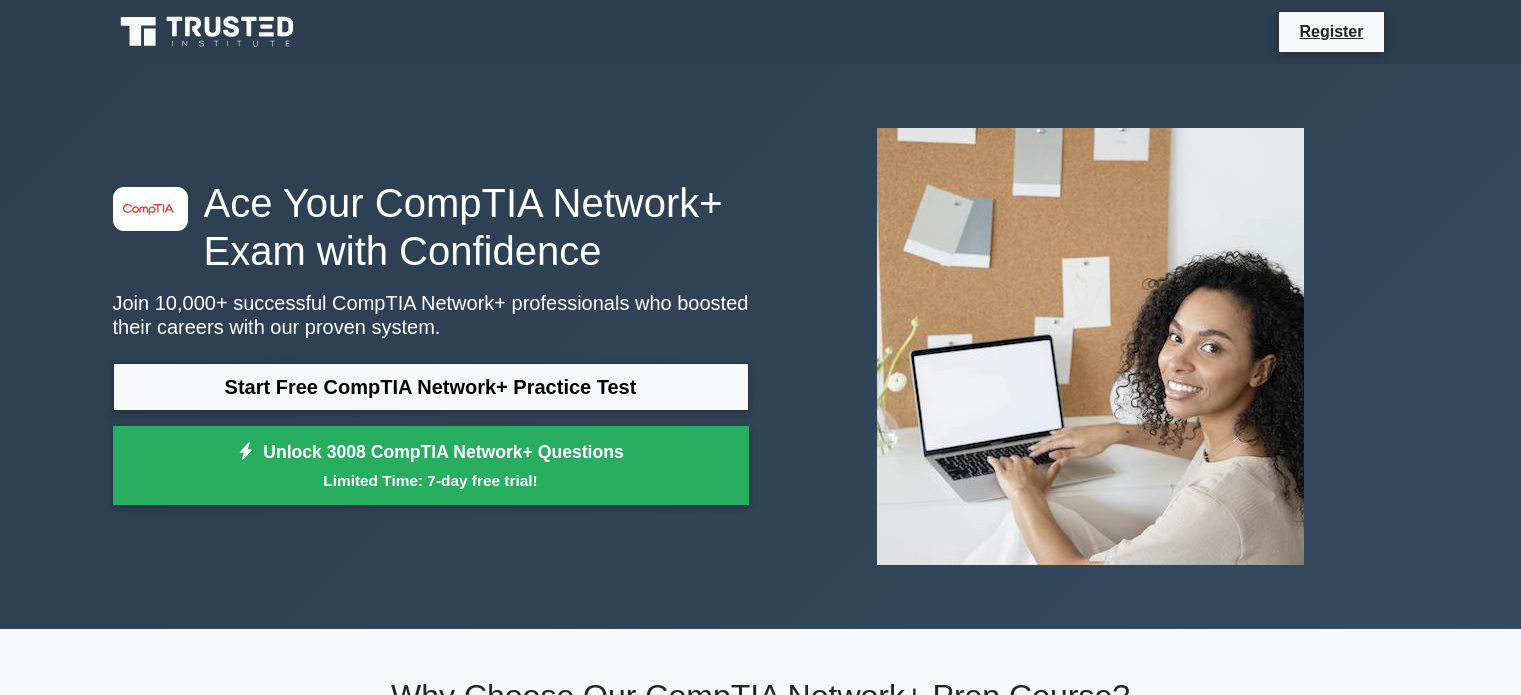 scroll, scrollTop: 0, scrollLeft: 0, axis: both 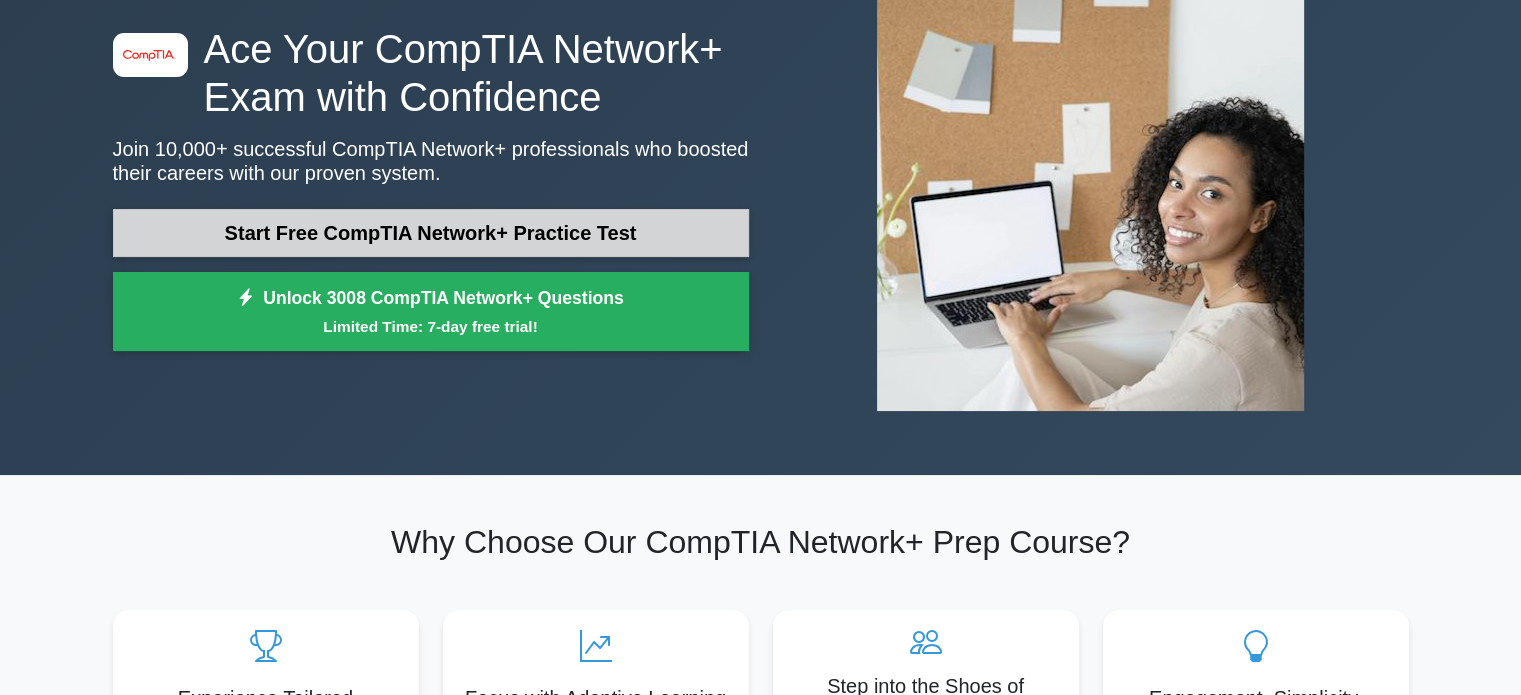 click on "Start Free CompTIA Network+ Practice Test" at bounding box center [431, 233] 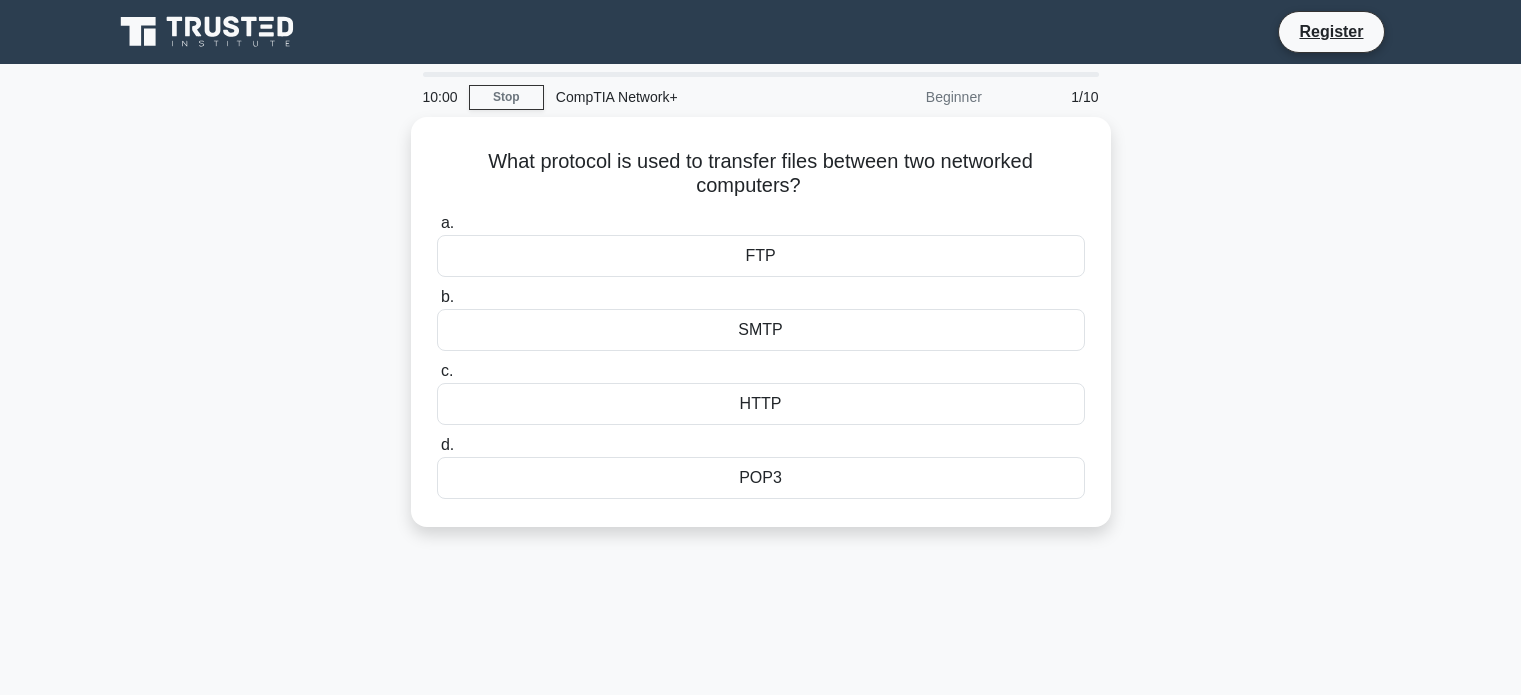 scroll, scrollTop: 0, scrollLeft: 0, axis: both 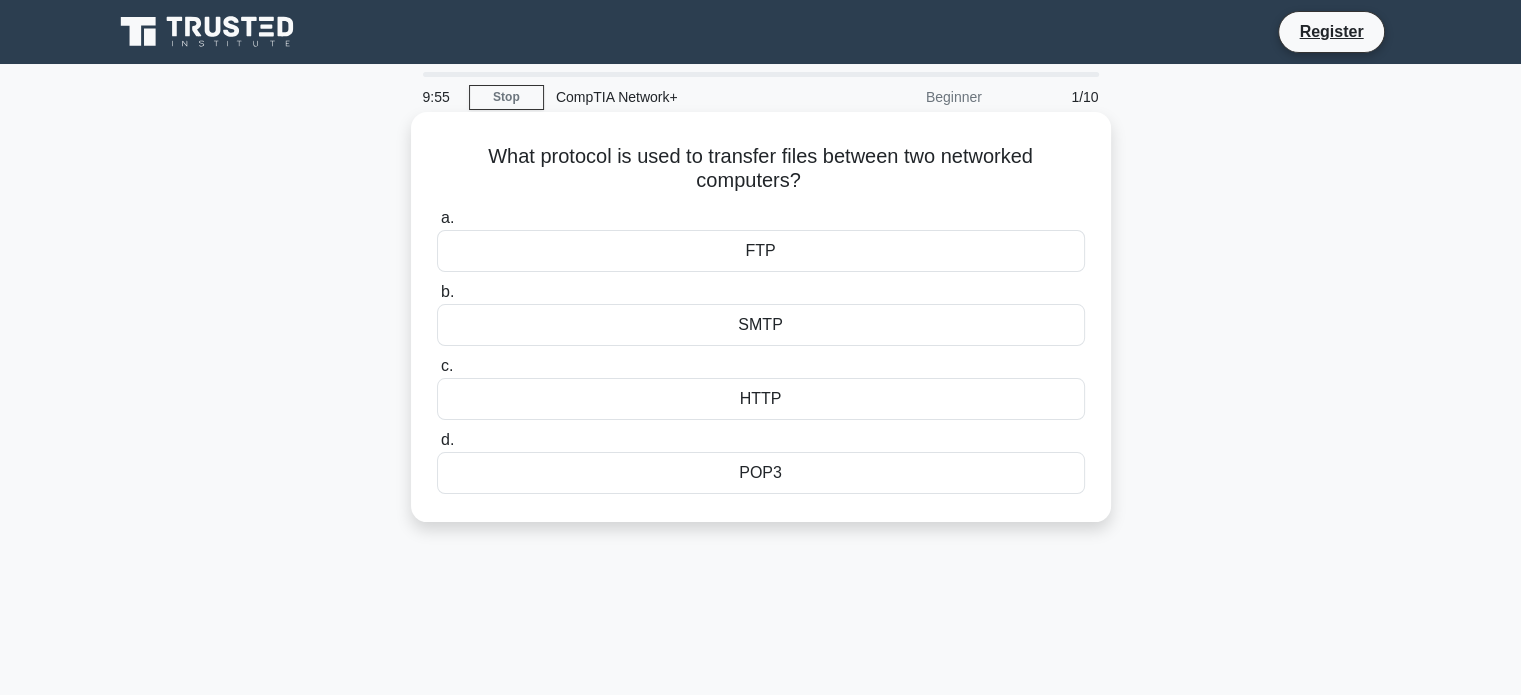 click on "FTP" at bounding box center [761, 251] 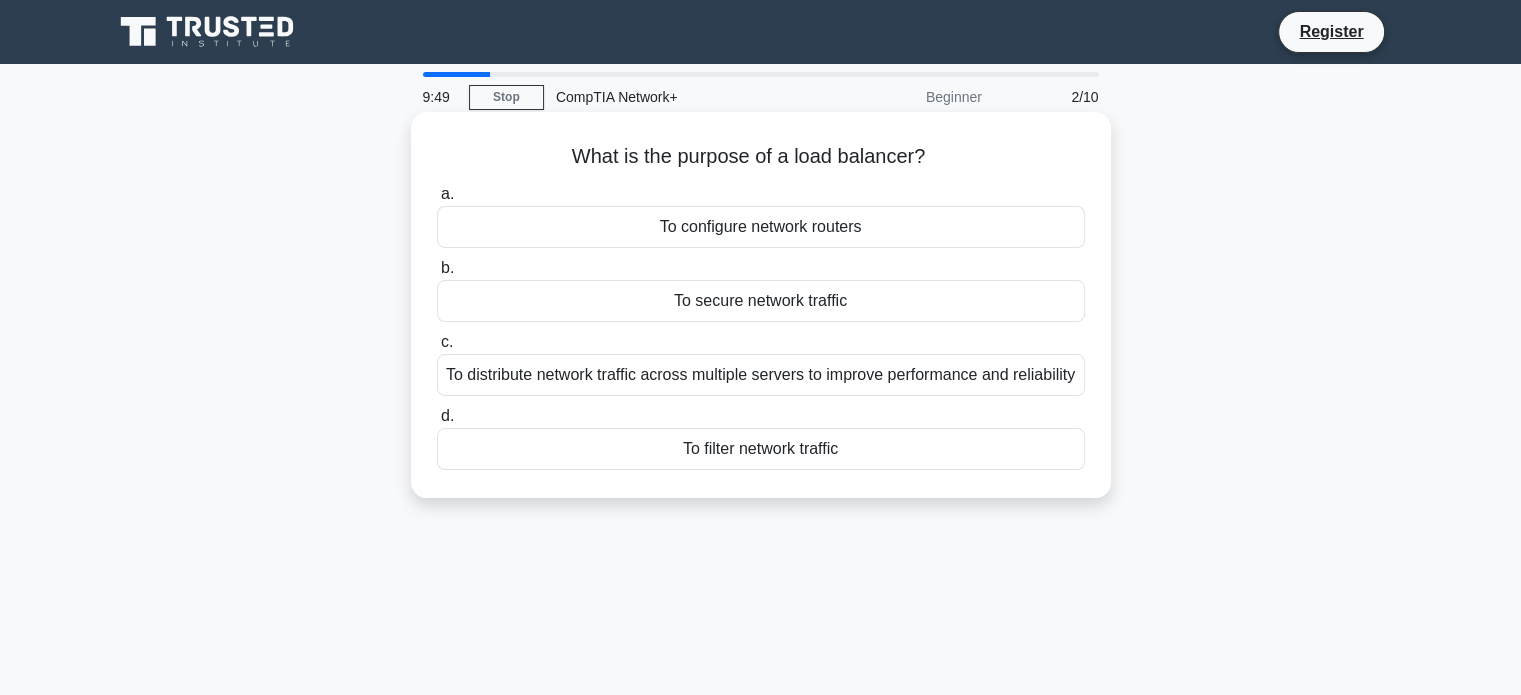 click on "To distribute network traffic across multiple servers to improve performance and reliability" at bounding box center [761, 375] 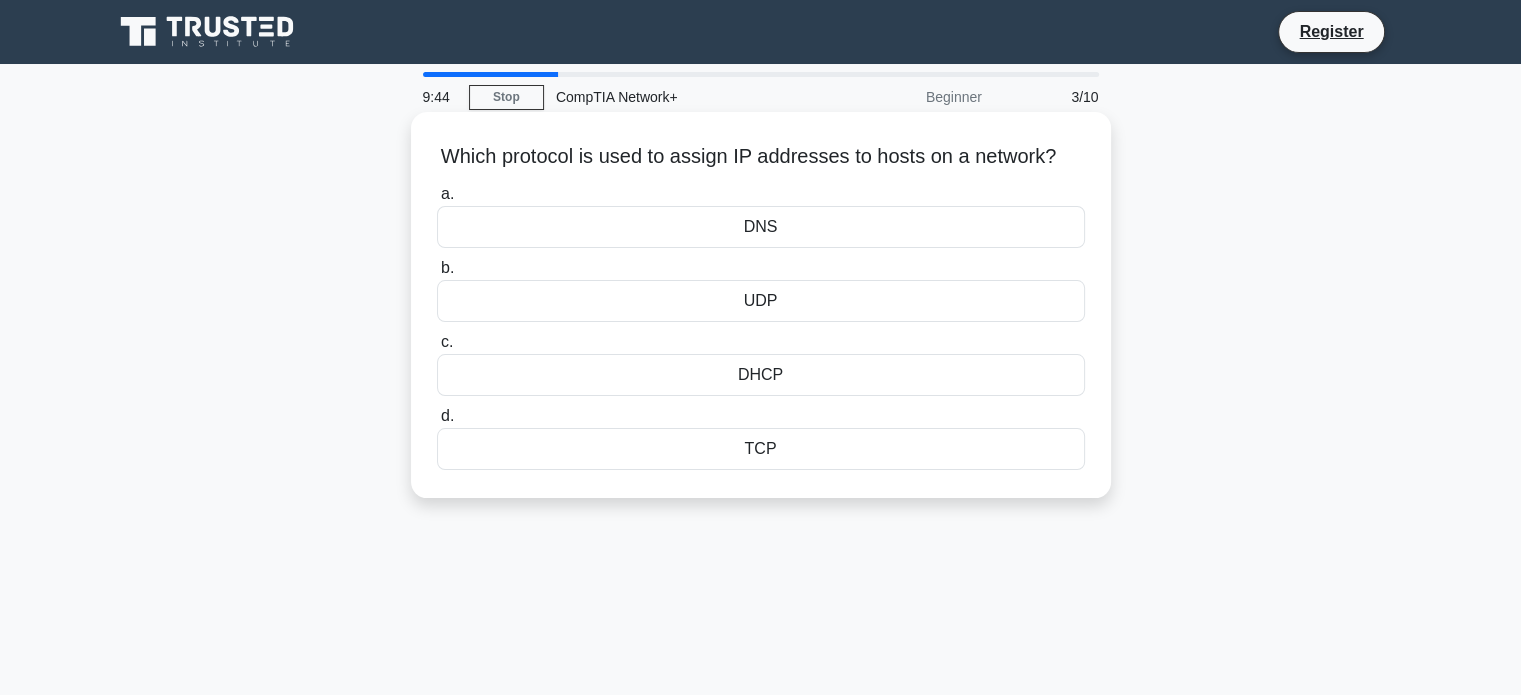 click on "DHCP" at bounding box center [761, 375] 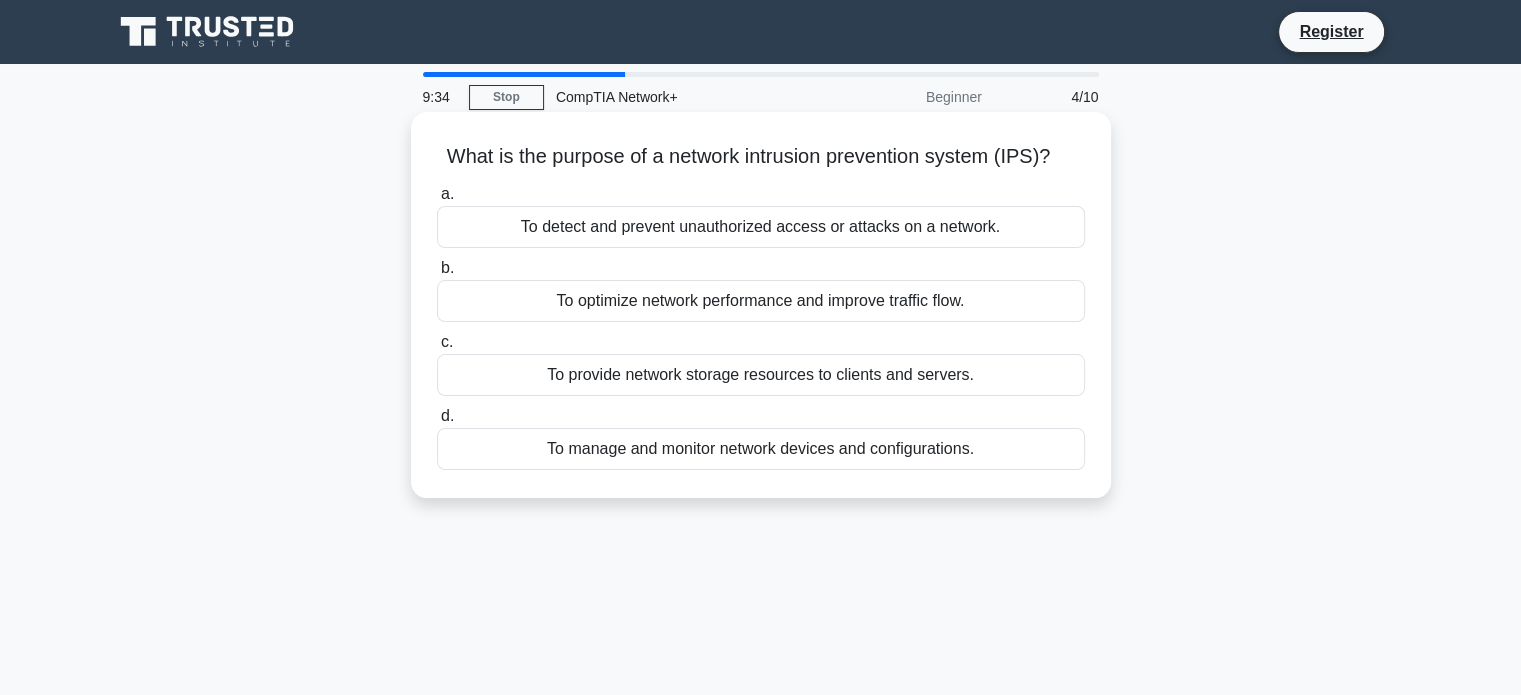 click on "To detect and prevent unauthorized access or attacks on a network." at bounding box center (761, 227) 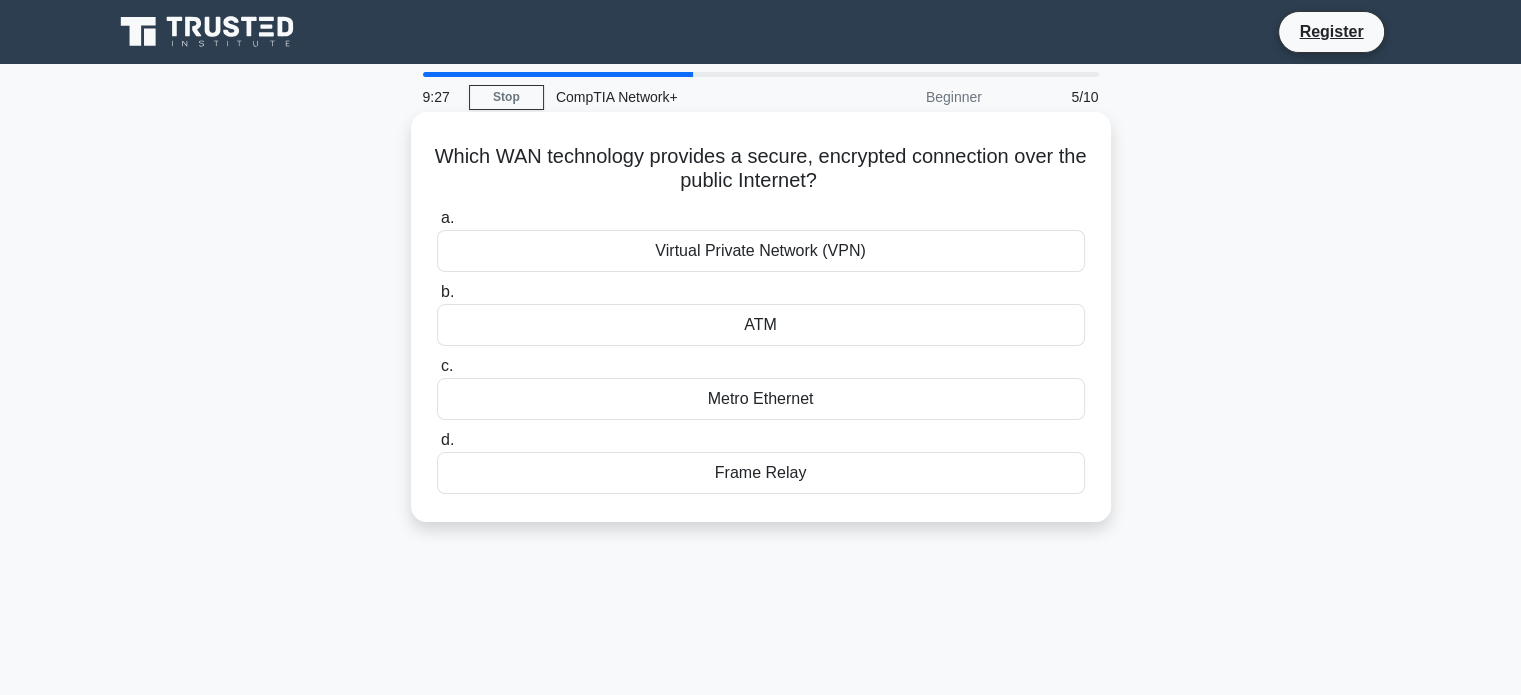 click on "Virtual Private Network (VPN)" at bounding box center [761, 251] 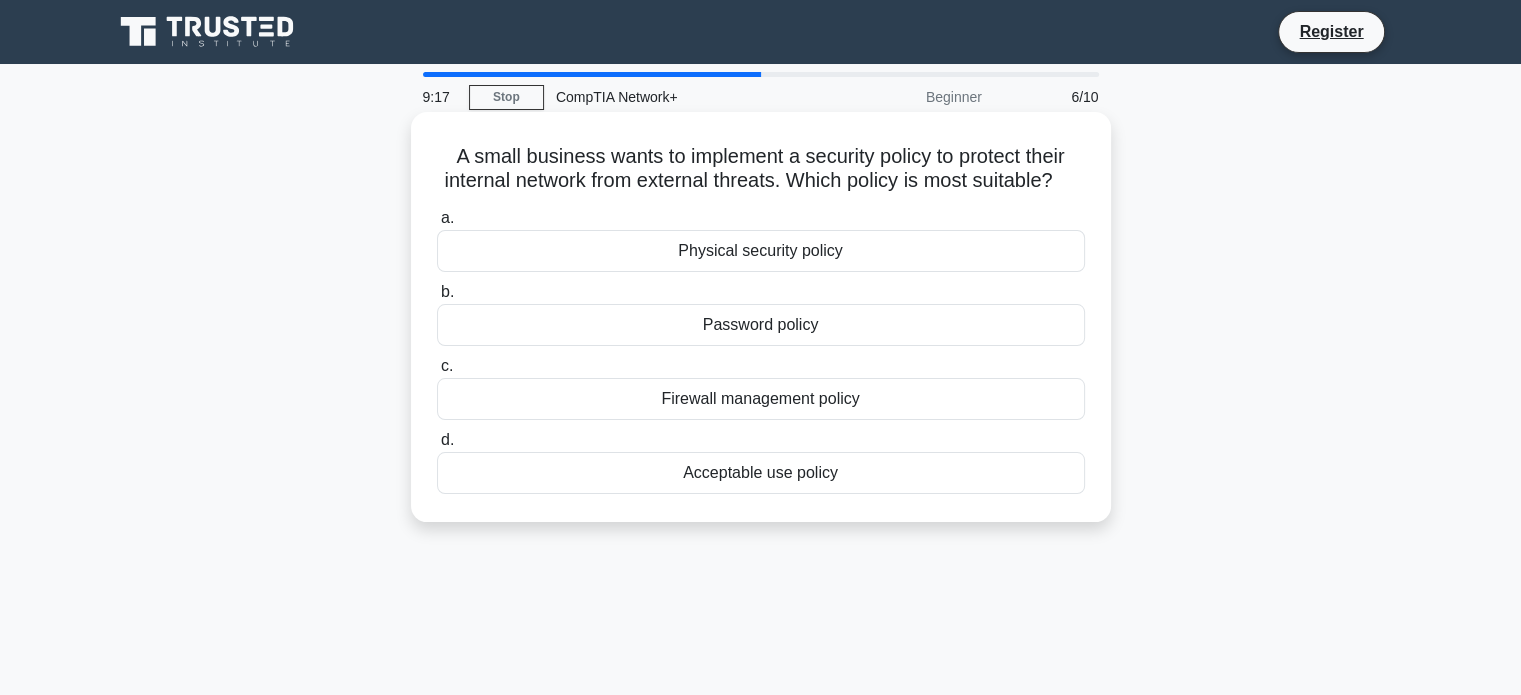 click on "Firewall management policy" at bounding box center [761, 399] 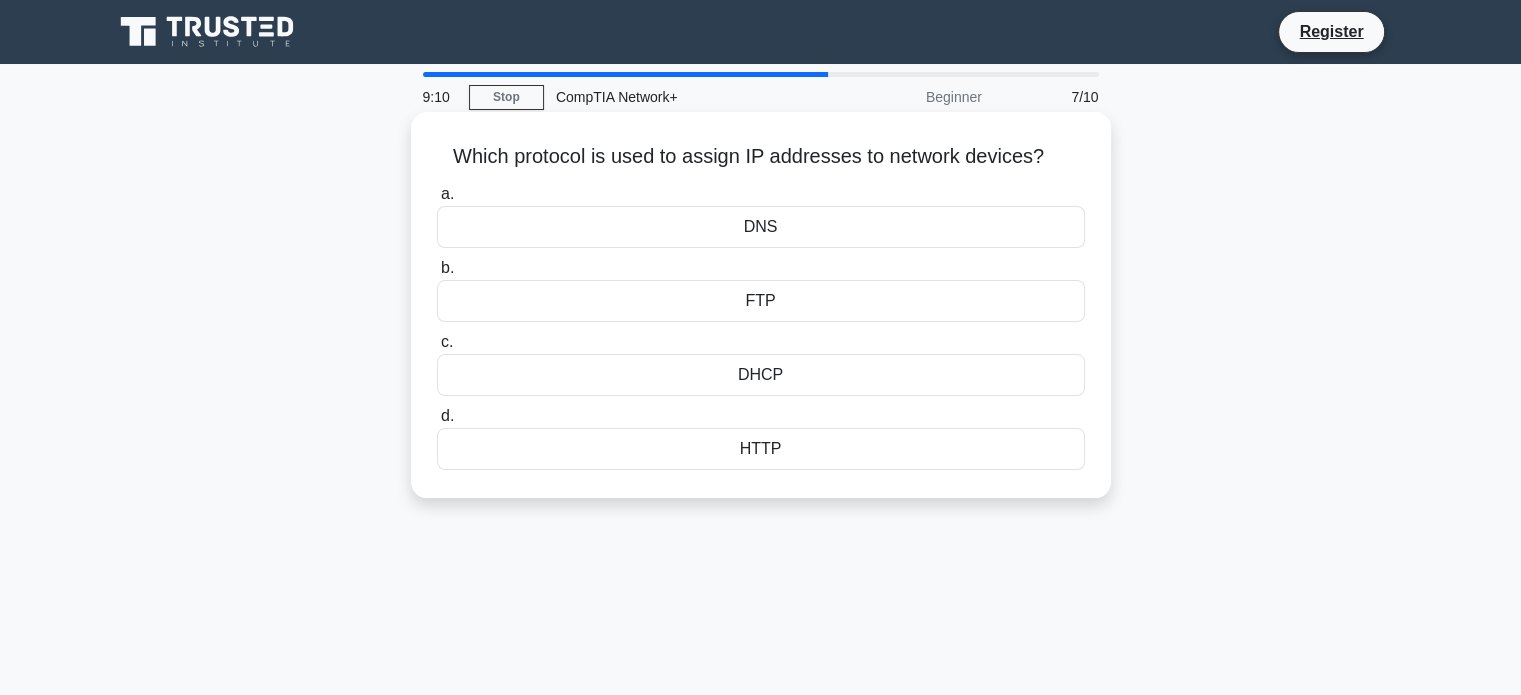 click on "DHCP" at bounding box center [761, 375] 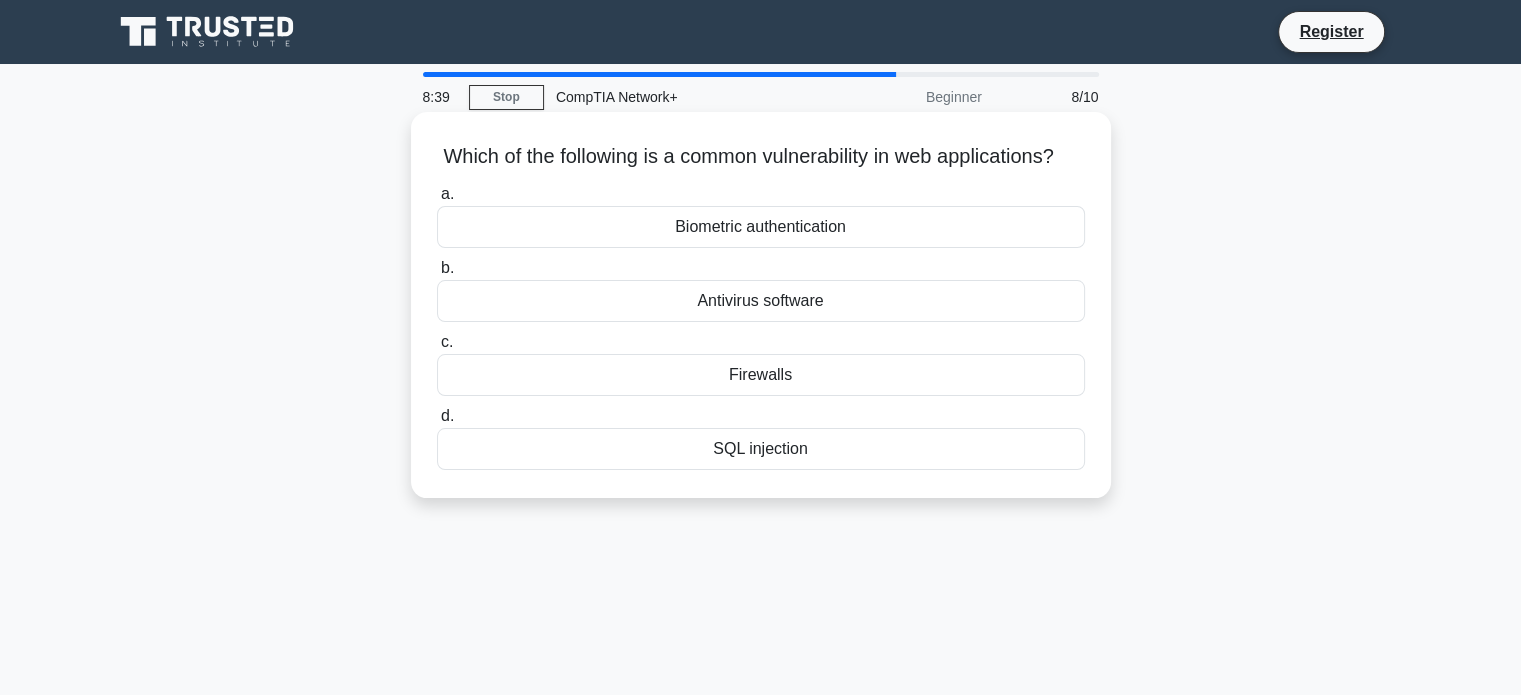 click on "Antivirus software" at bounding box center [761, 301] 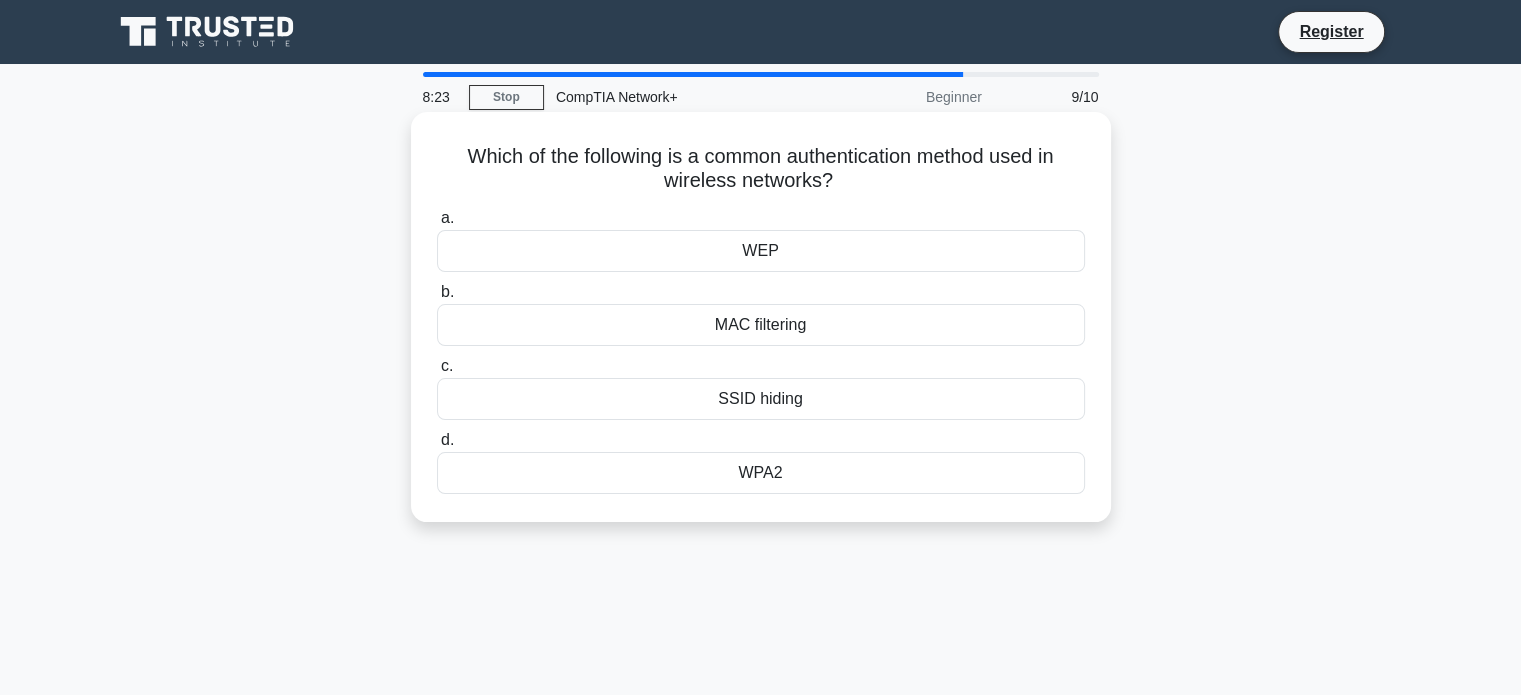 click on "WPA2" at bounding box center (761, 473) 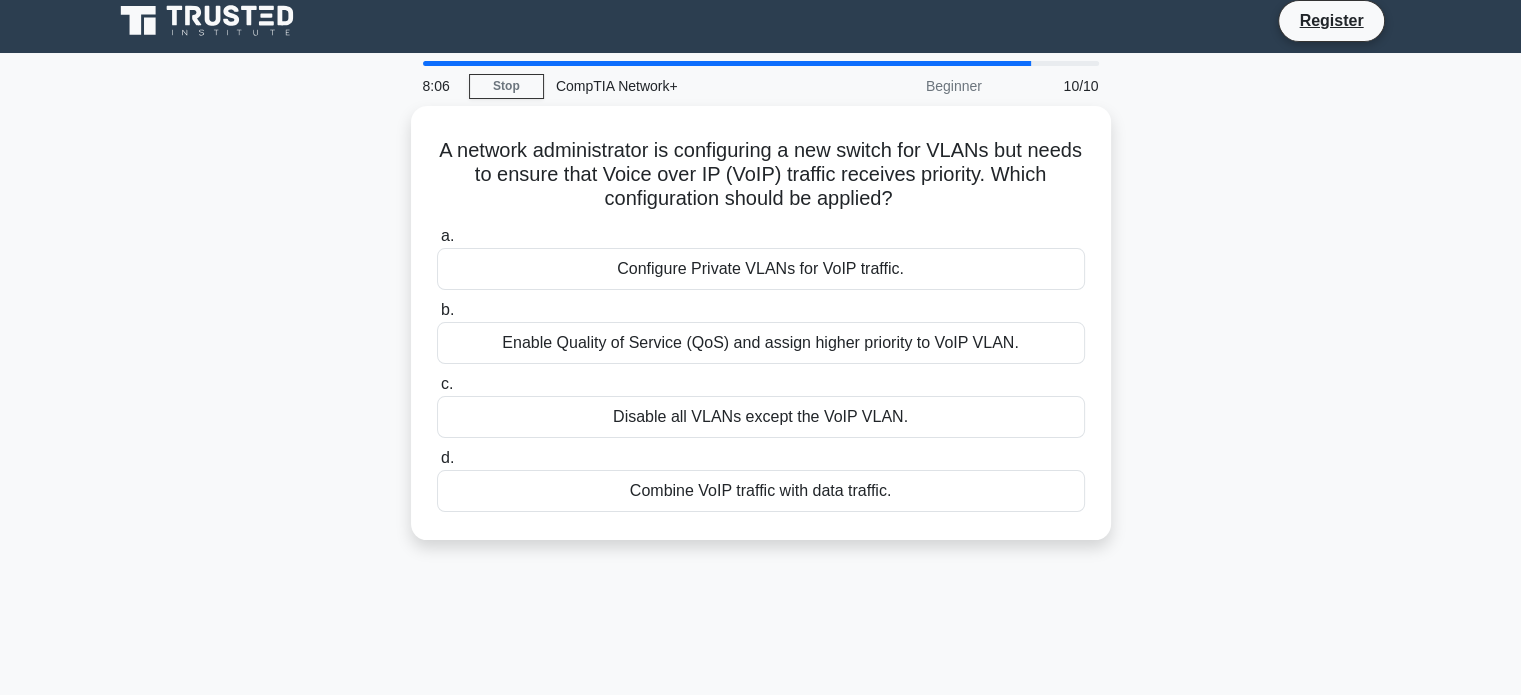 scroll, scrollTop: 0, scrollLeft: 0, axis: both 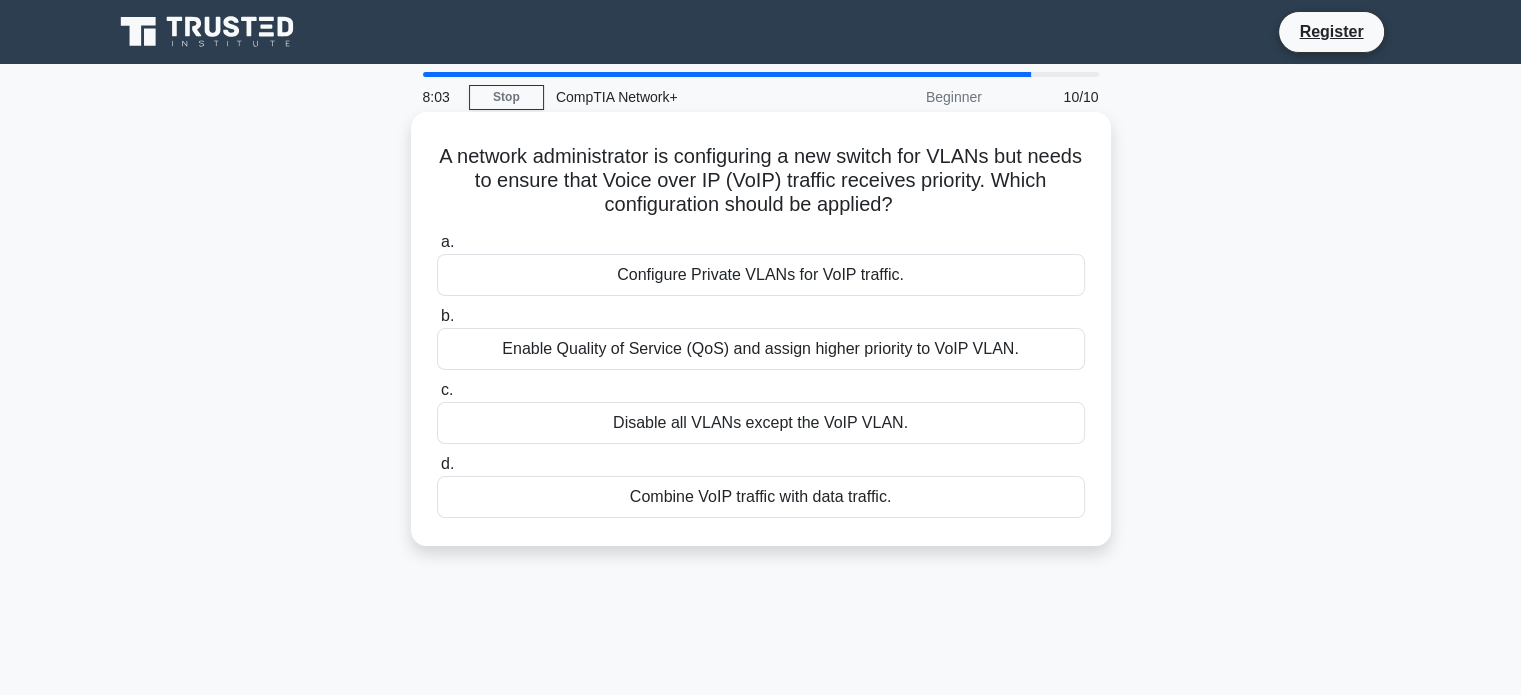click on "Configure Private VLANs for VoIP traffic." at bounding box center [761, 275] 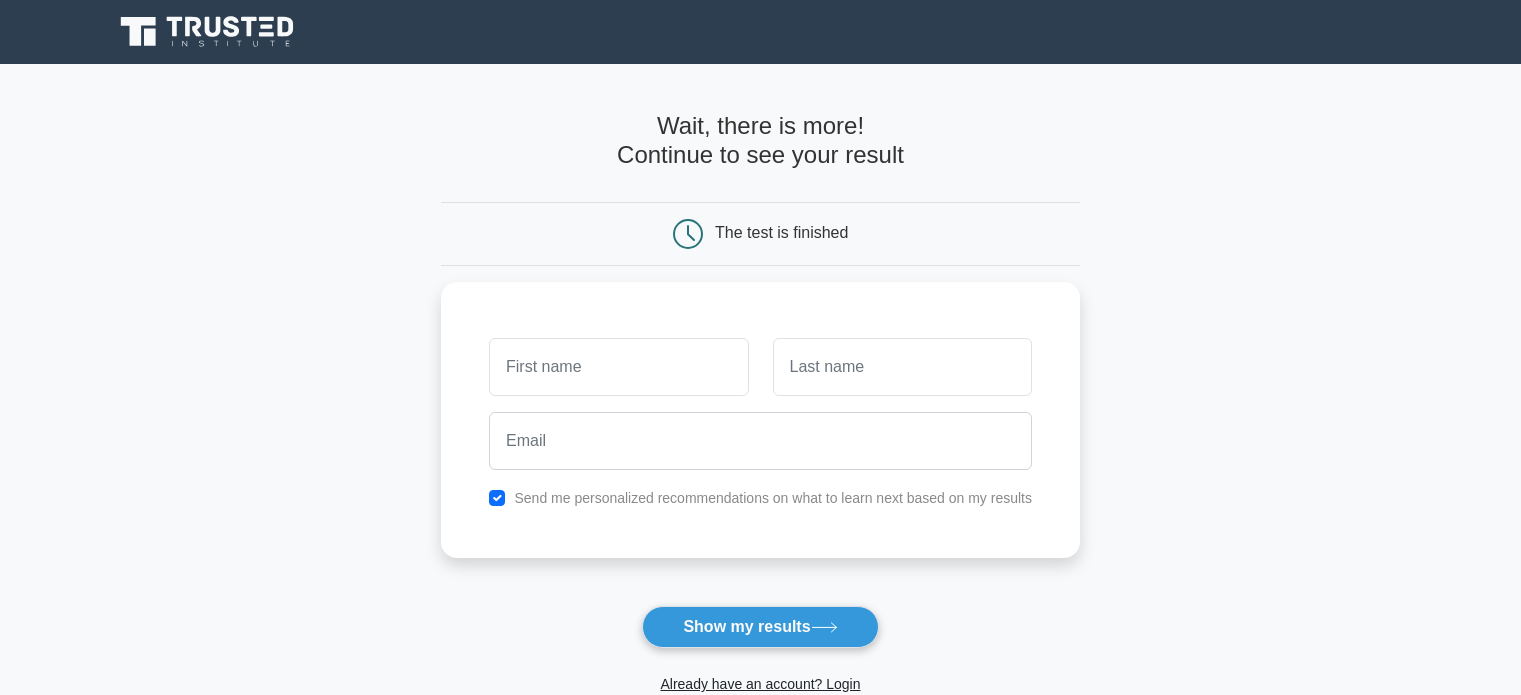 scroll, scrollTop: 0, scrollLeft: 0, axis: both 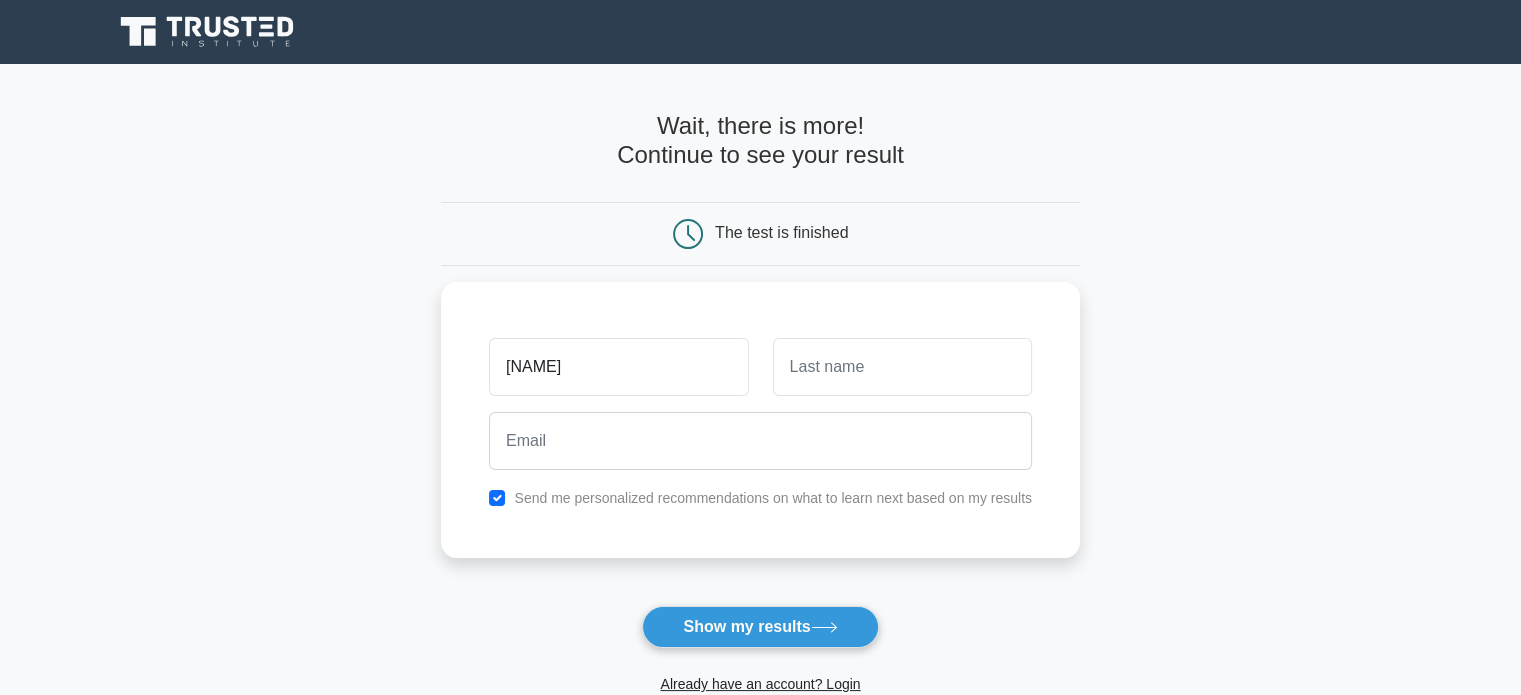 type on "[FIRST]" 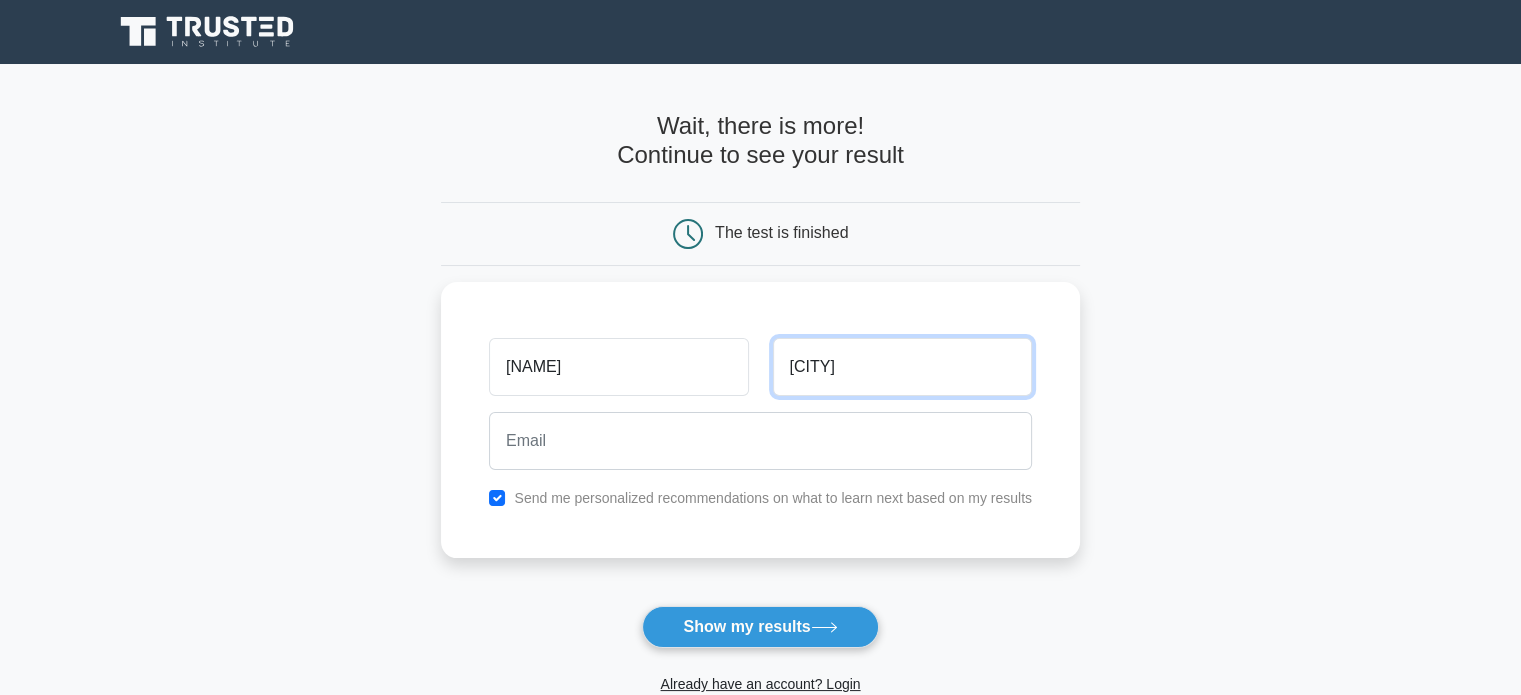 type on "Phoenix" 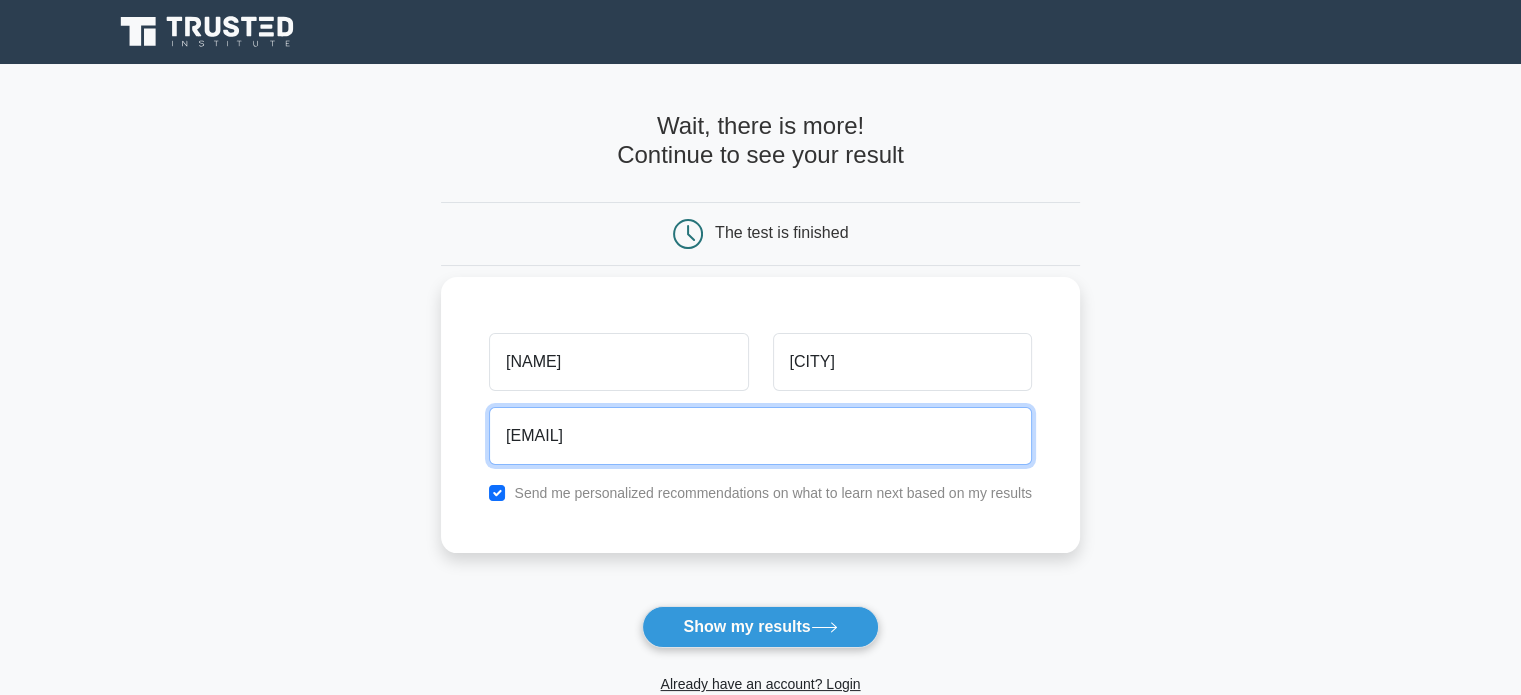 type on "mike@123.com" 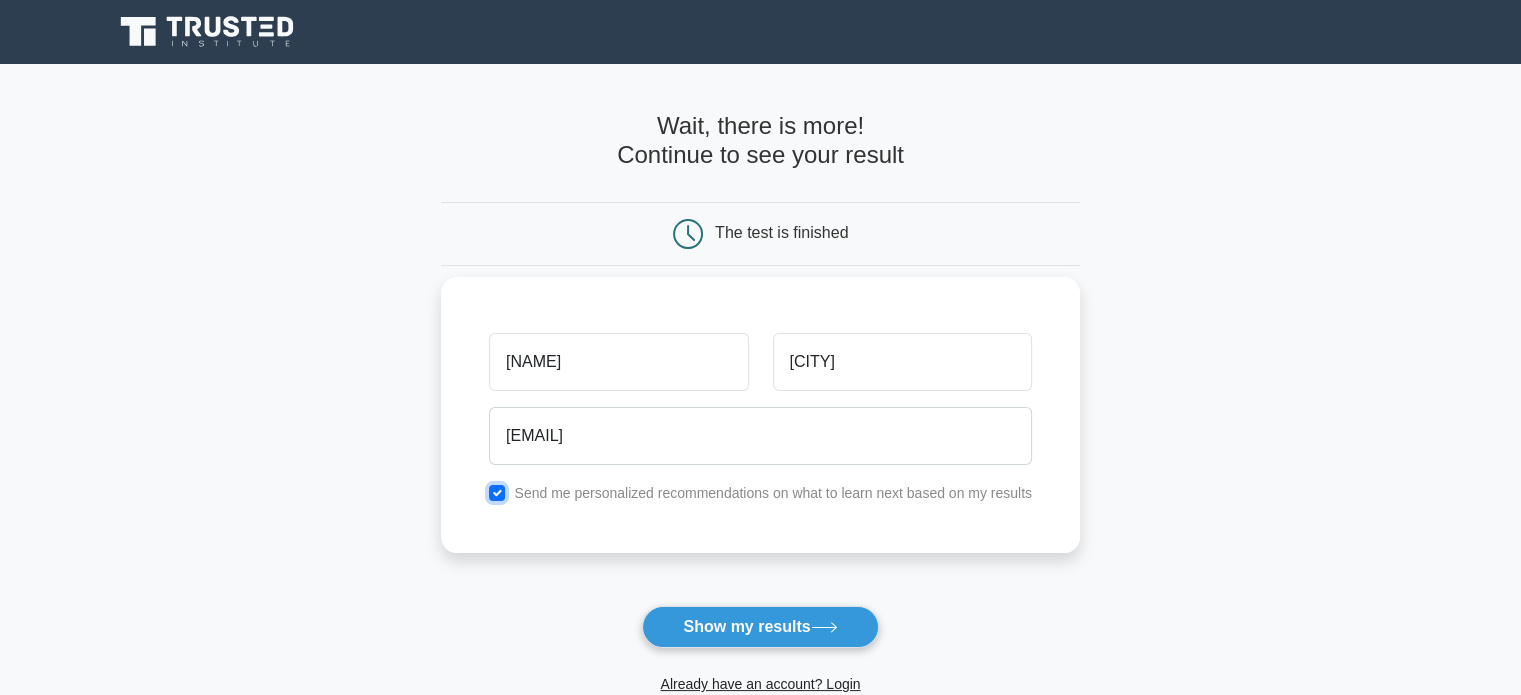 click at bounding box center [497, 493] 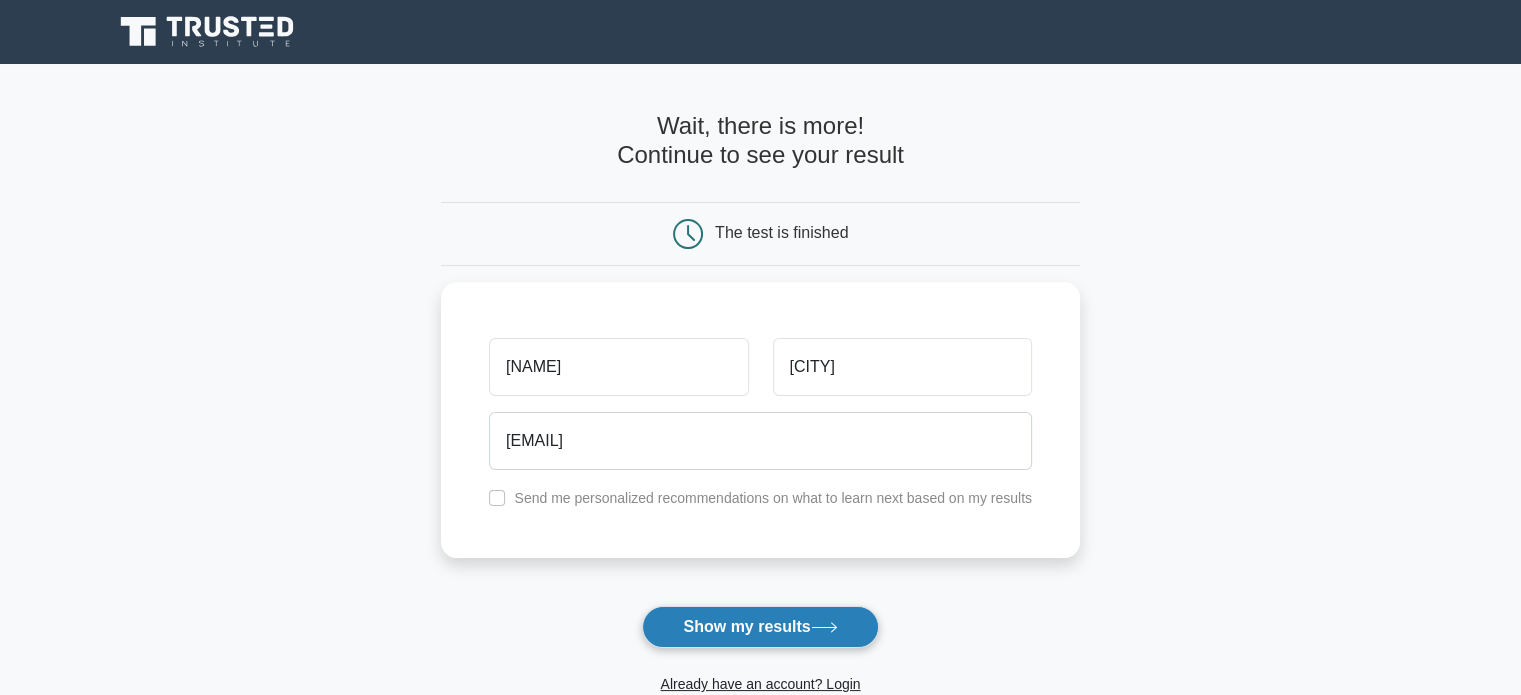 click on "Show my results" at bounding box center [760, 627] 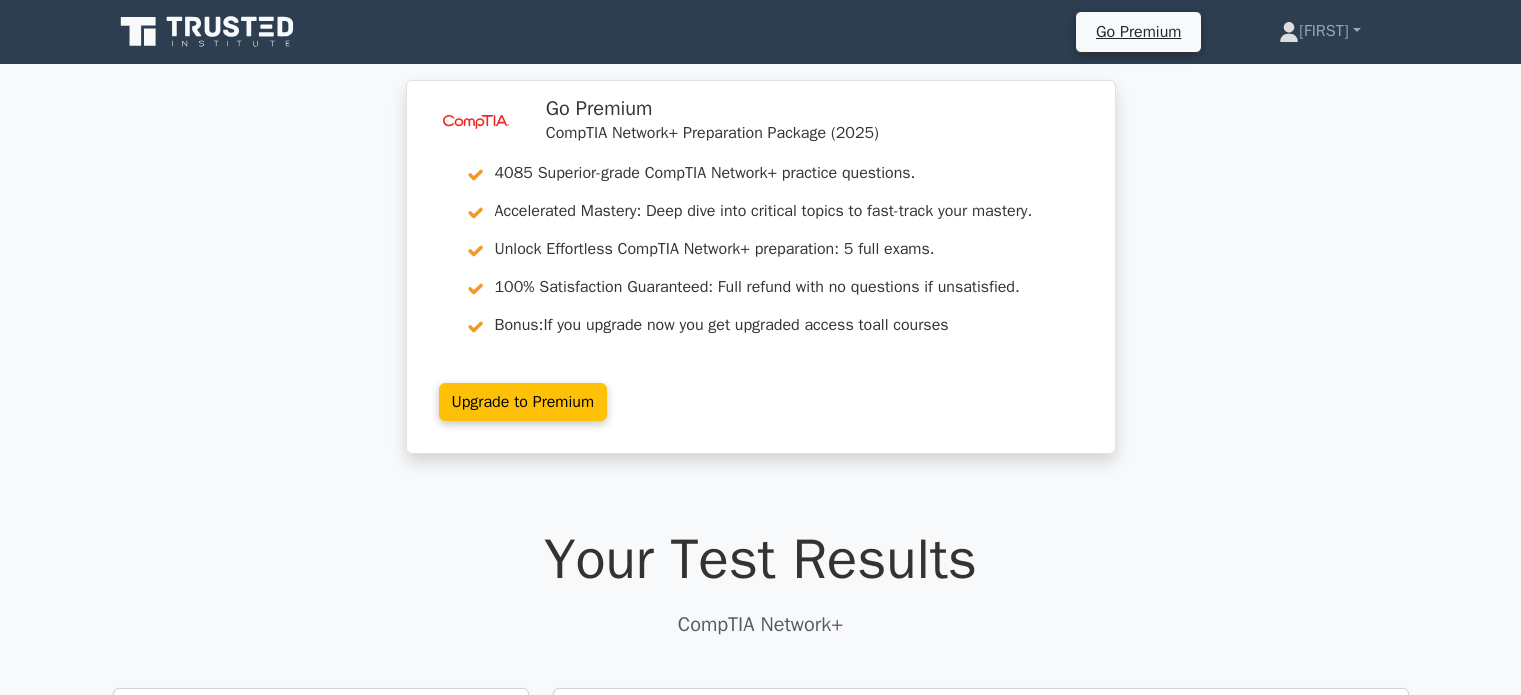 scroll, scrollTop: 0, scrollLeft: 0, axis: both 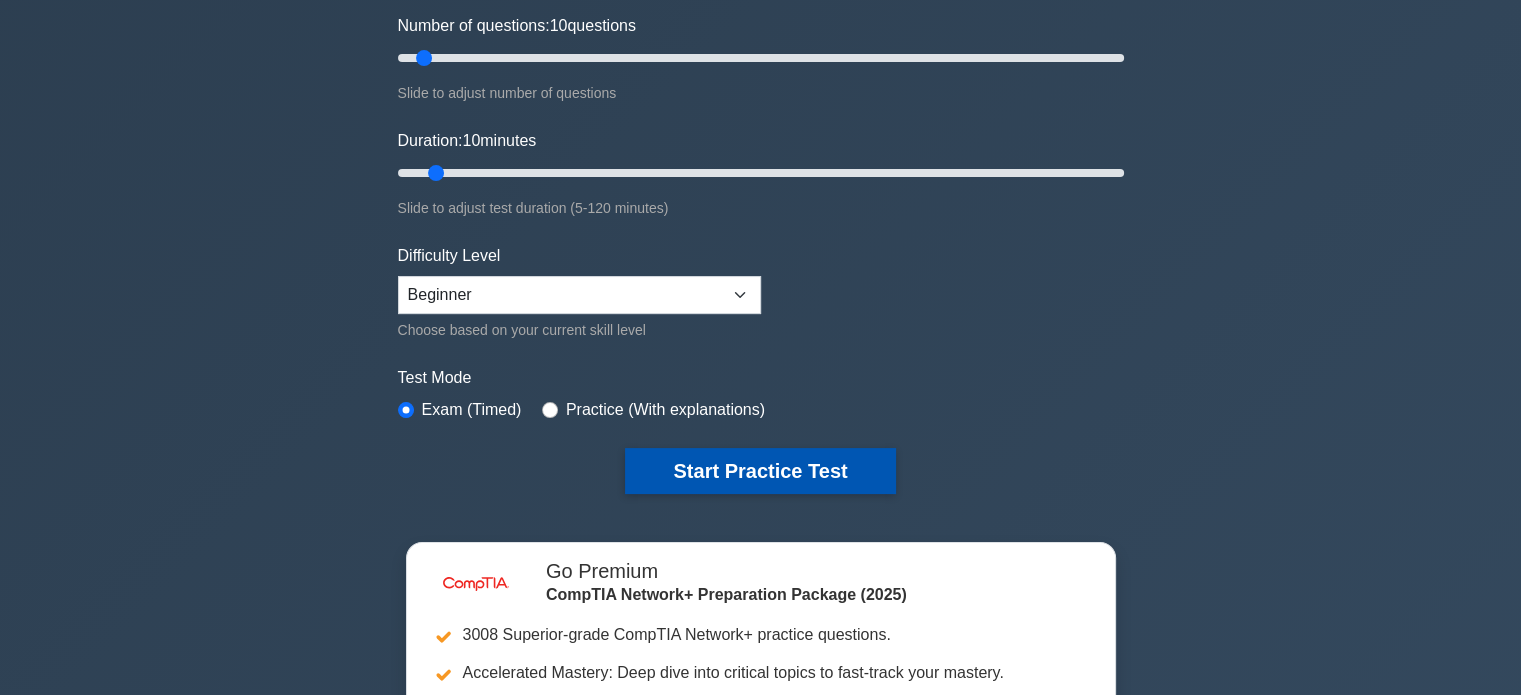 click on "Start Practice Test" at bounding box center [760, 471] 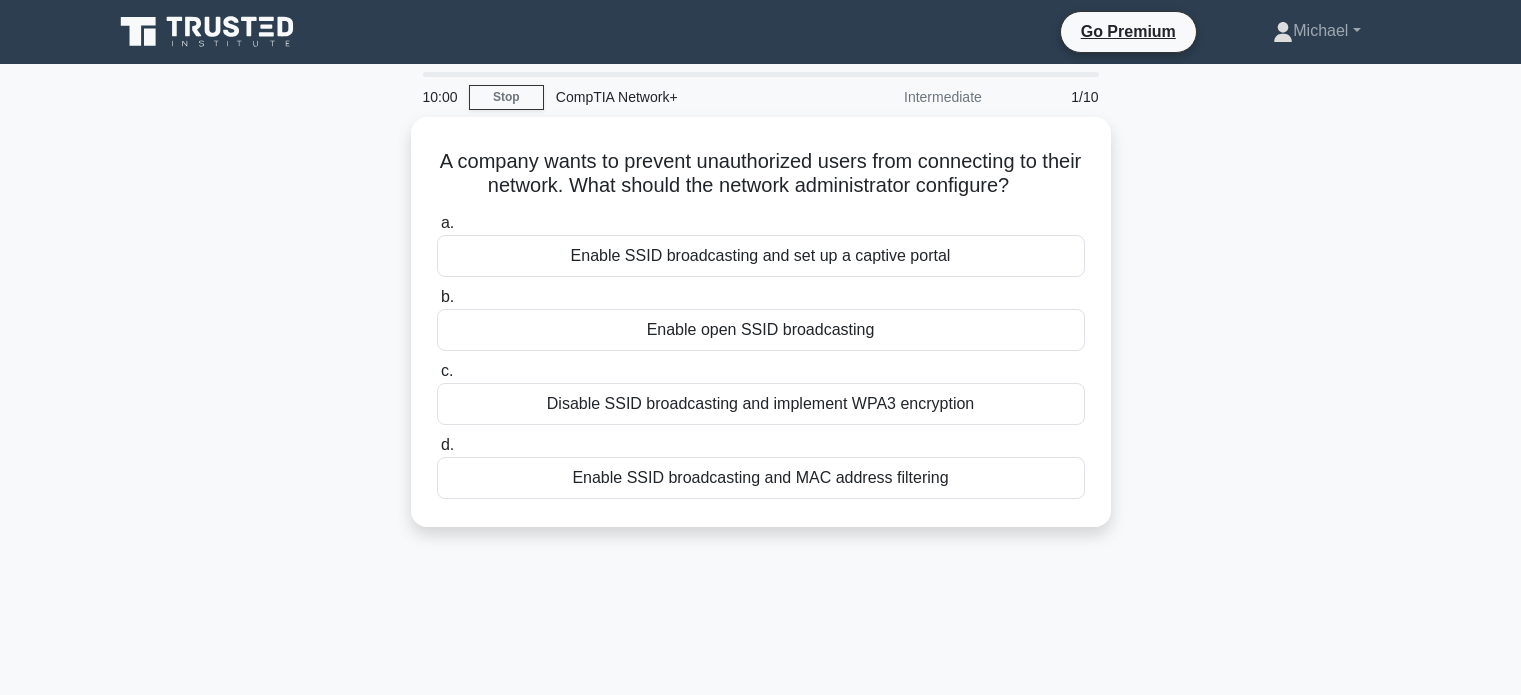 scroll, scrollTop: 0, scrollLeft: 0, axis: both 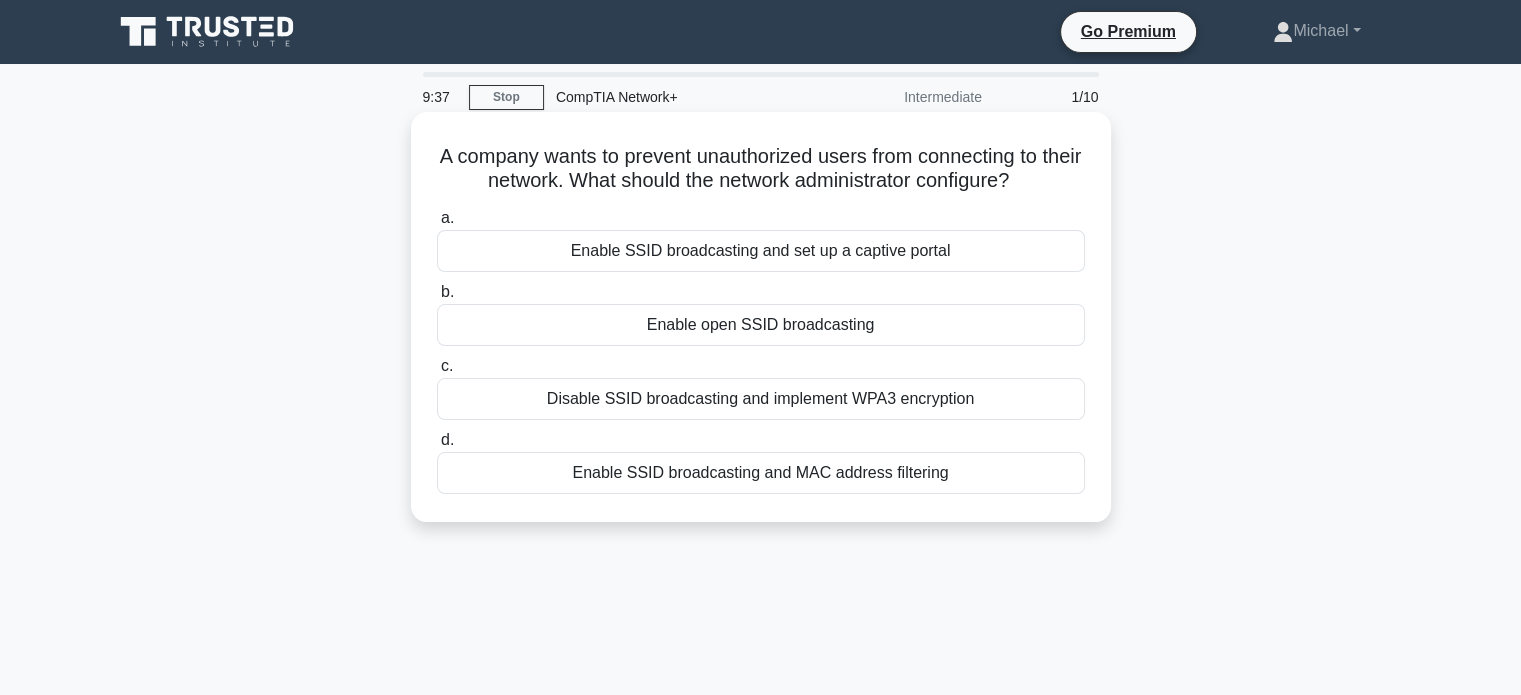 click on "Disable SSID broadcasting and implement WPA3 encryption" at bounding box center (761, 399) 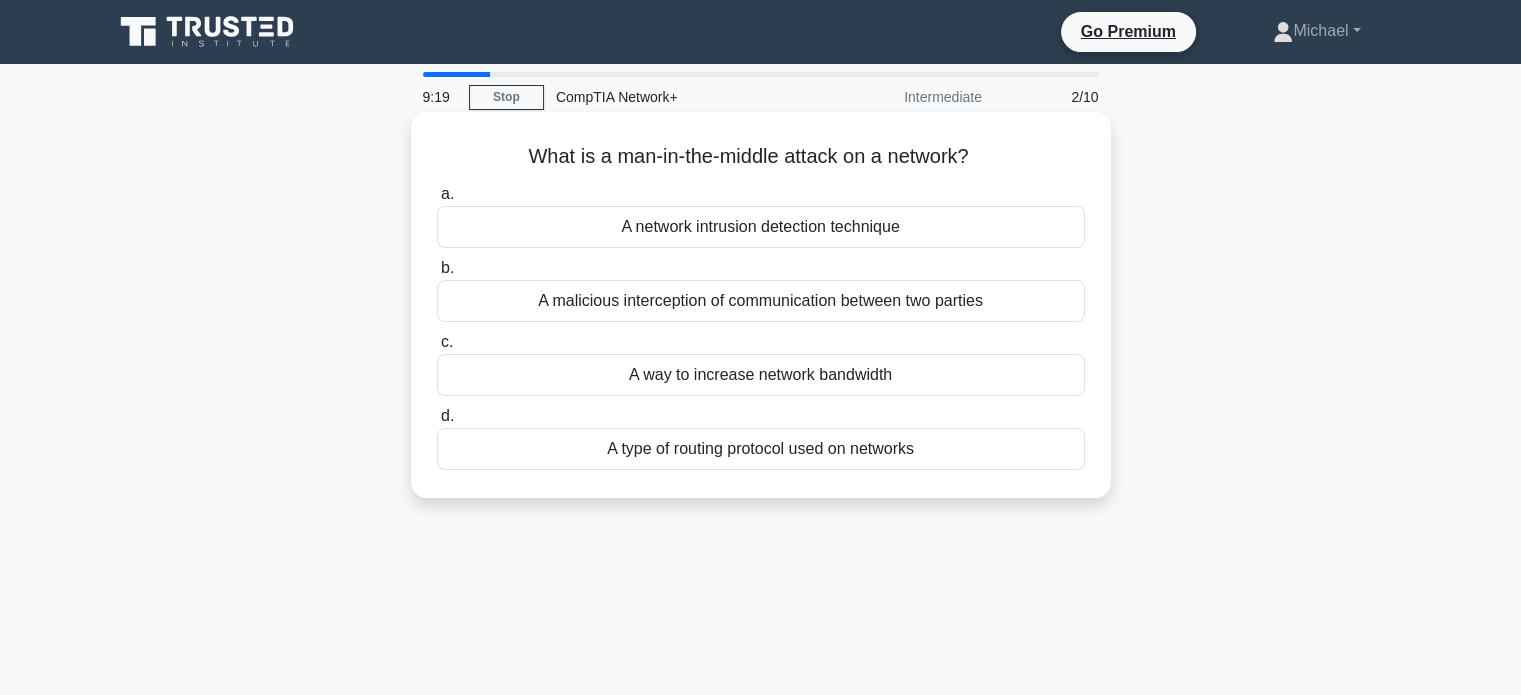 click on "A malicious interception of communication between two parties" at bounding box center [761, 301] 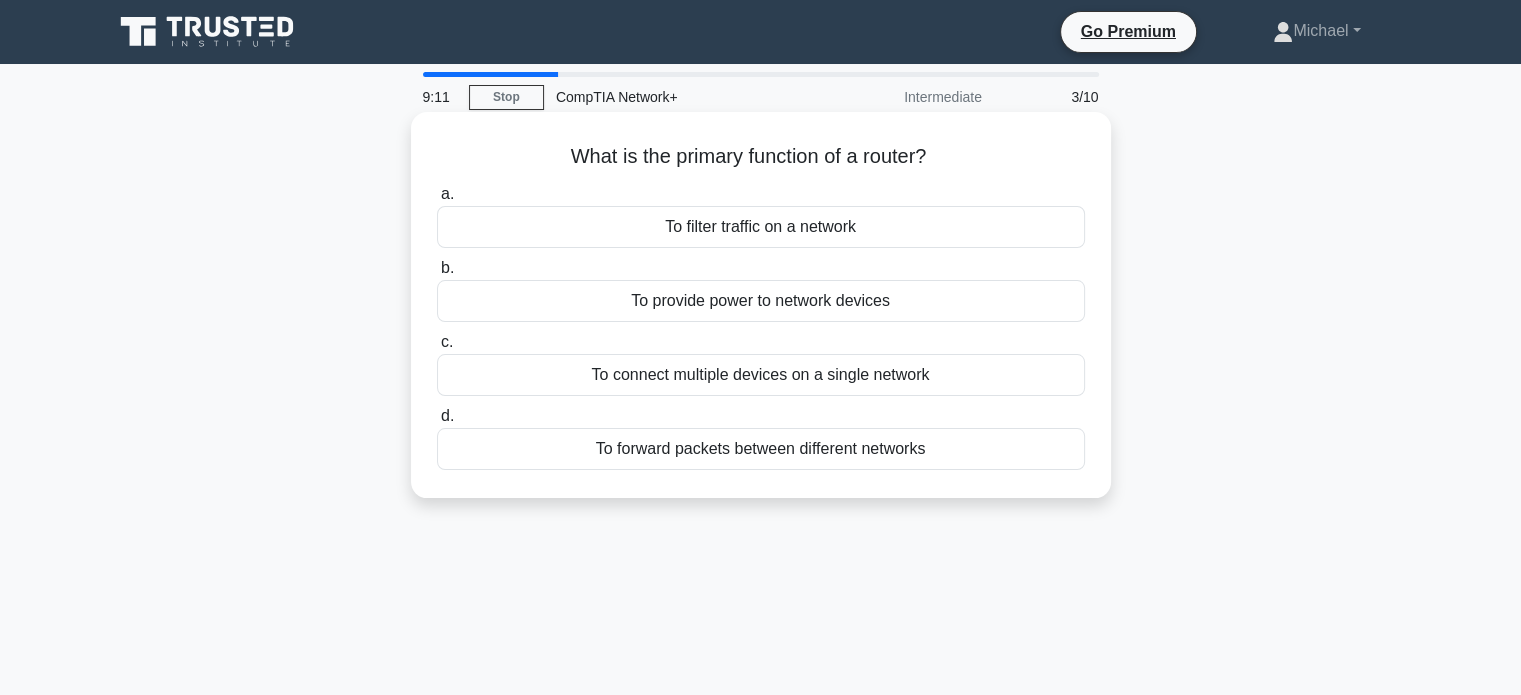 click on "To forward packets between different networks" at bounding box center (761, 449) 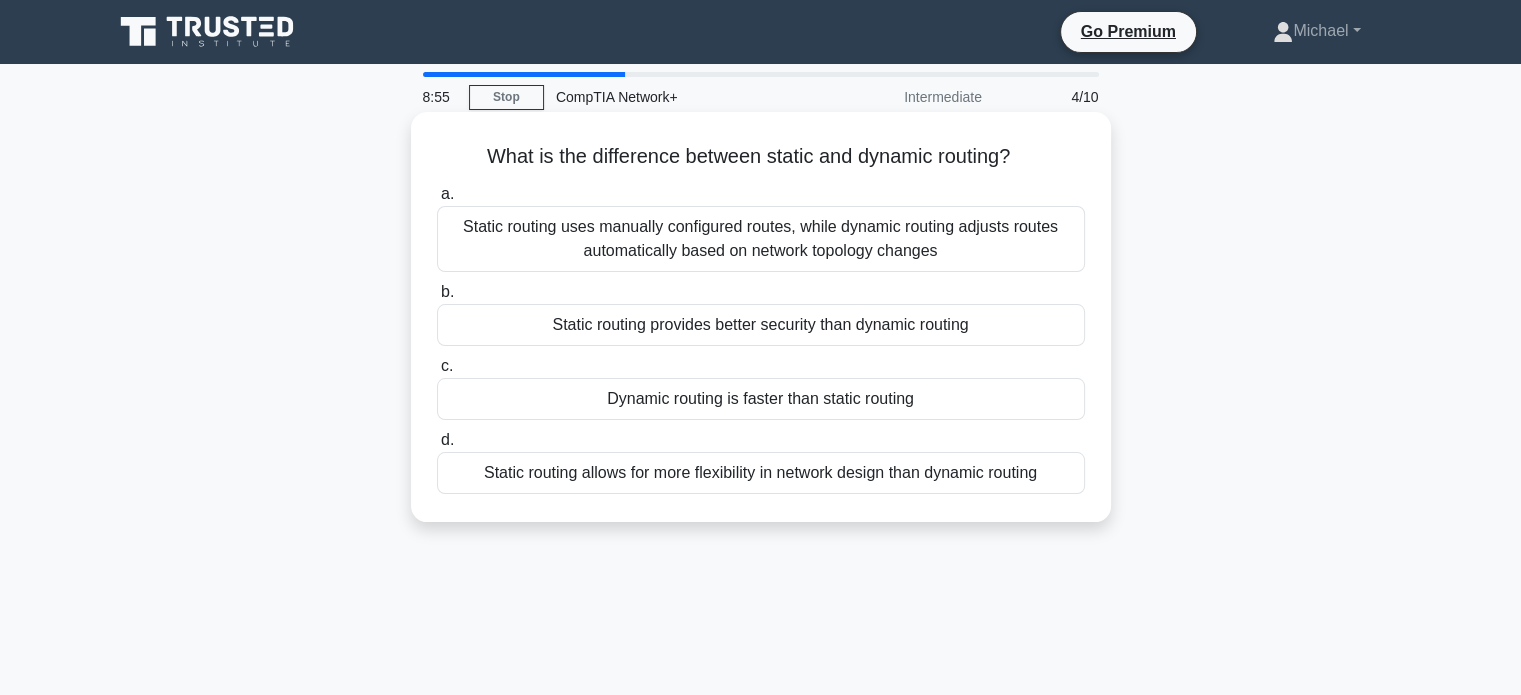 click on "Static routing uses manually configured routes, while dynamic routing adjusts routes automatically based on network topology changes" at bounding box center [761, 239] 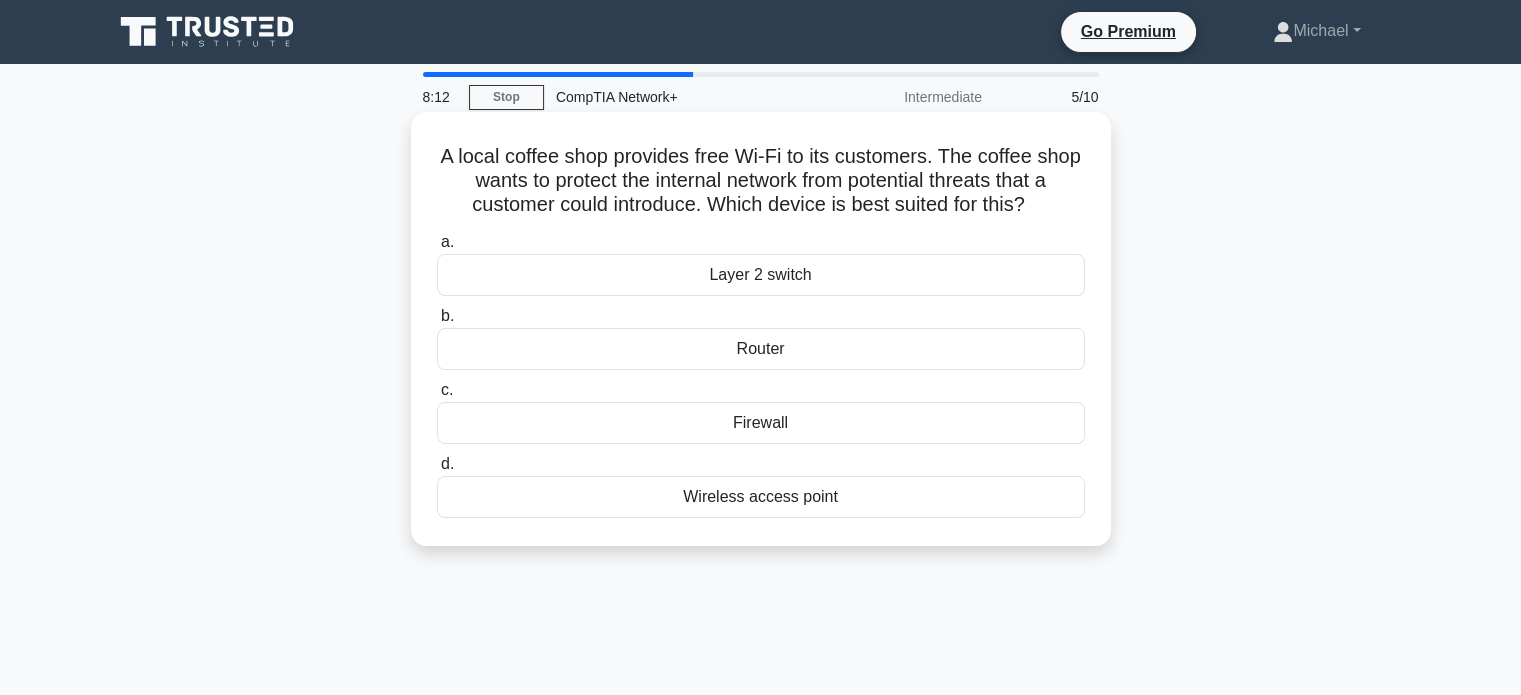 click on "Wireless access point" at bounding box center [761, 497] 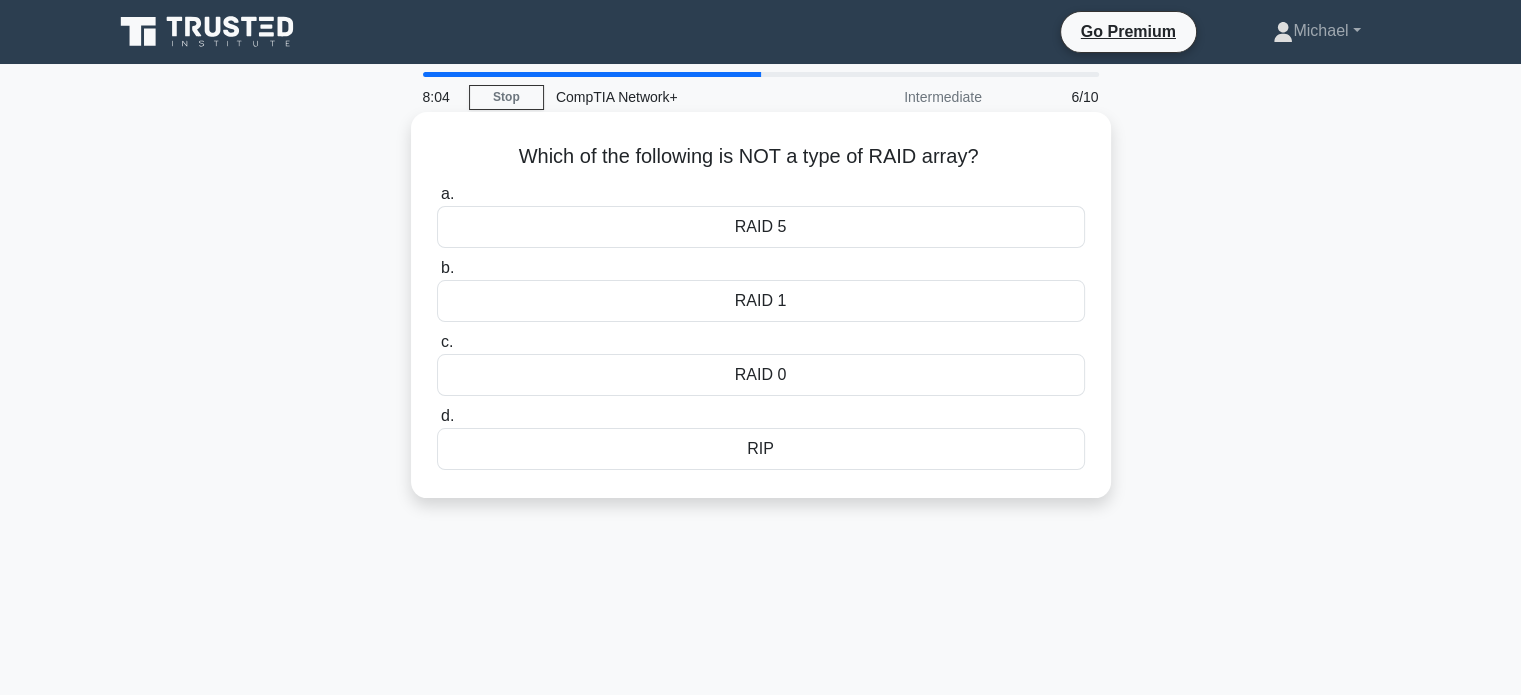 click on "RIP" at bounding box center [761, 449] 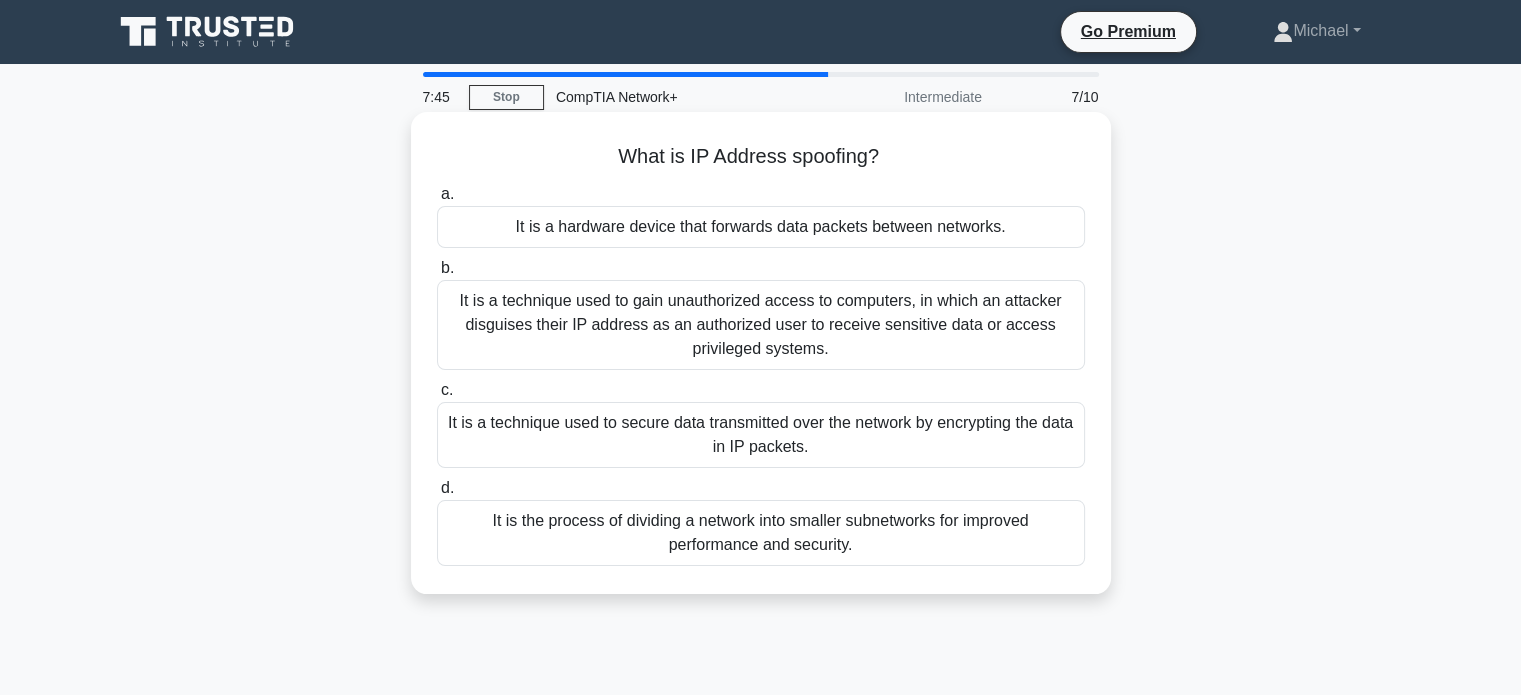 click on "It is a technique used to gain unauthorized access to computers, in which an attacker disguises their IP address as an authorized user to receive sensitive data or access privileged systems." at bounding box center (761, 325) 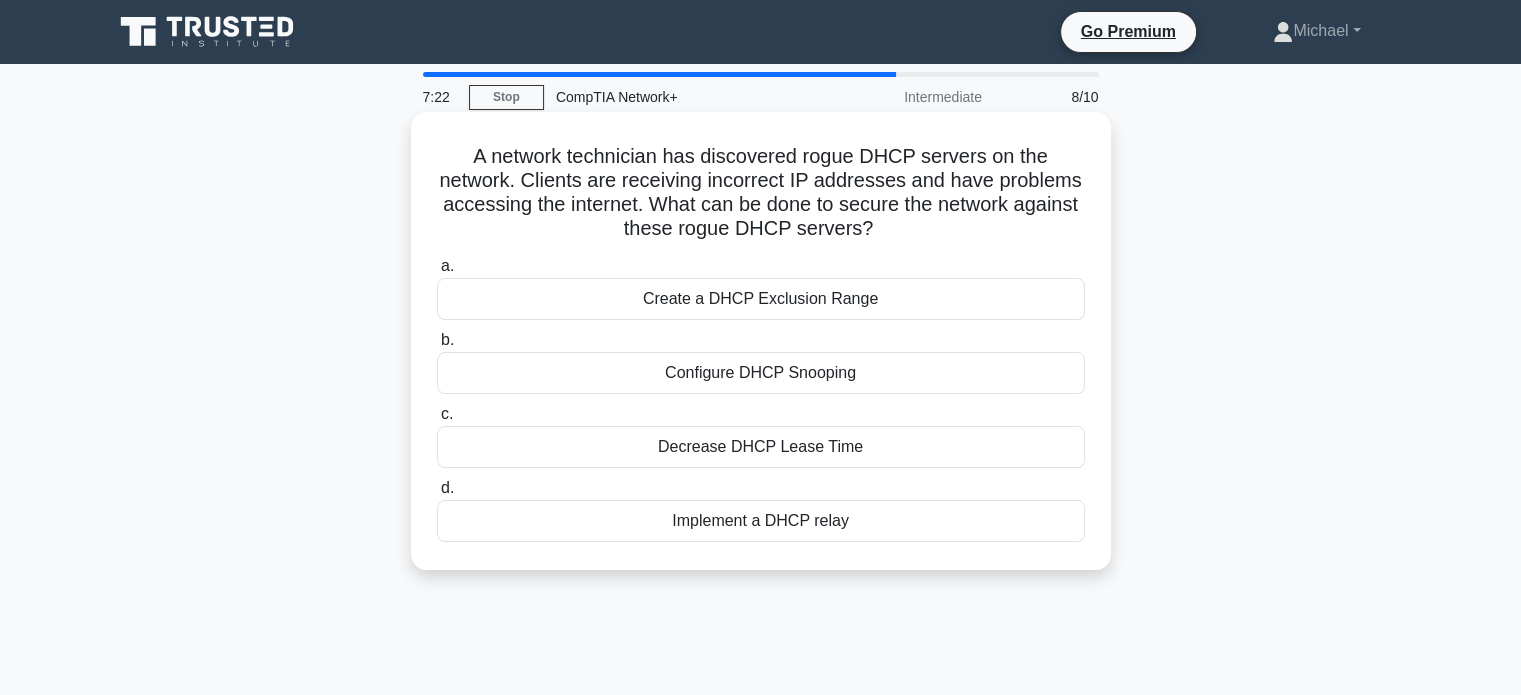 click on "Configure DHCP Snooping" at bounding box center (761, 373) 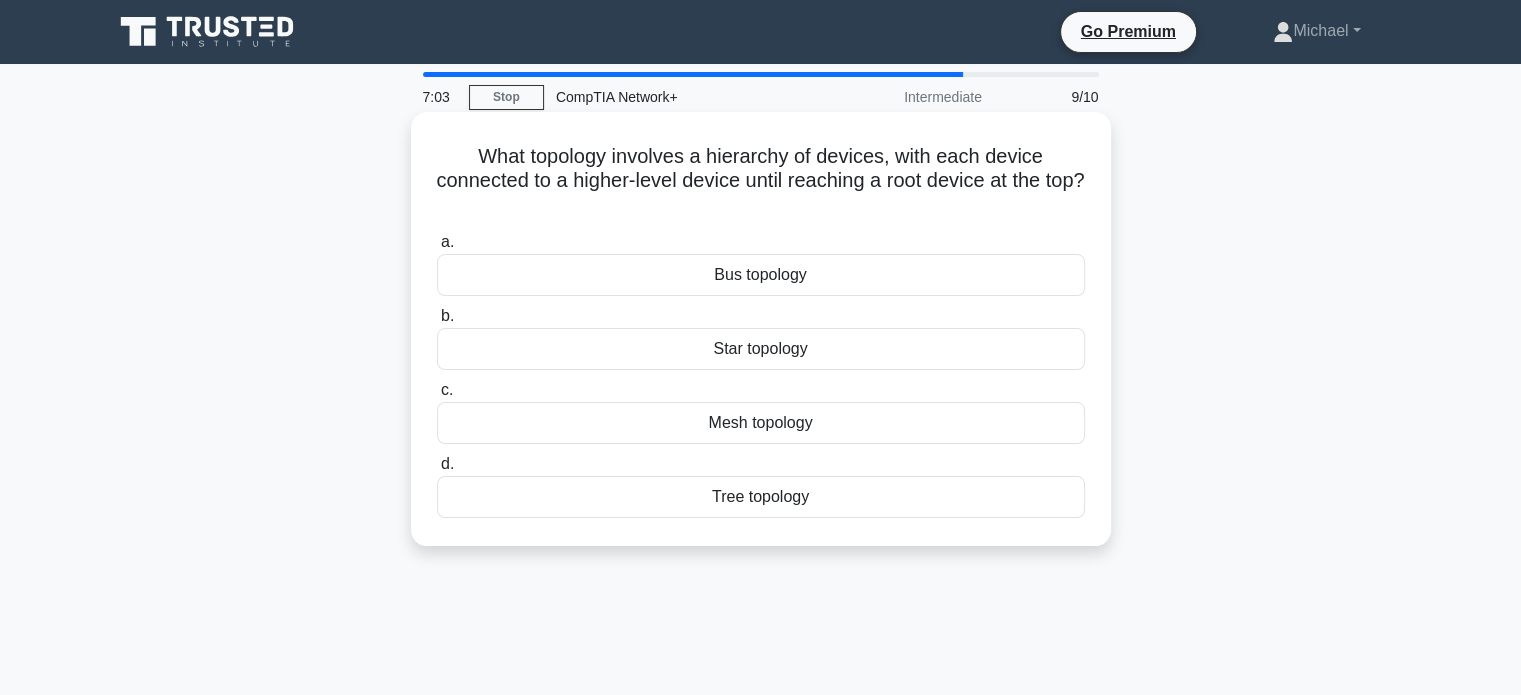 click on "Tree topology" at bounding box center [761, 497] 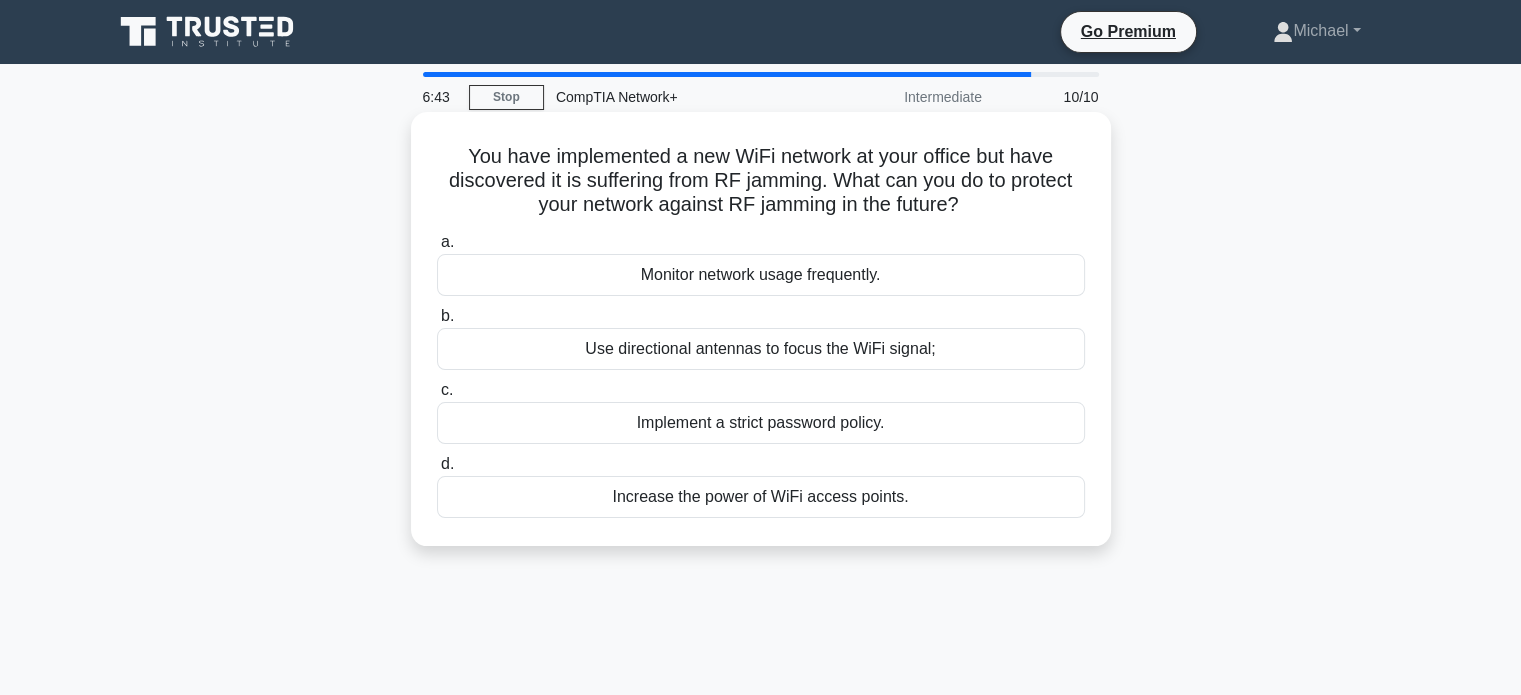 click on "Use directional antennas to focus the WiFi signal;" at bounding box center (761, 349) 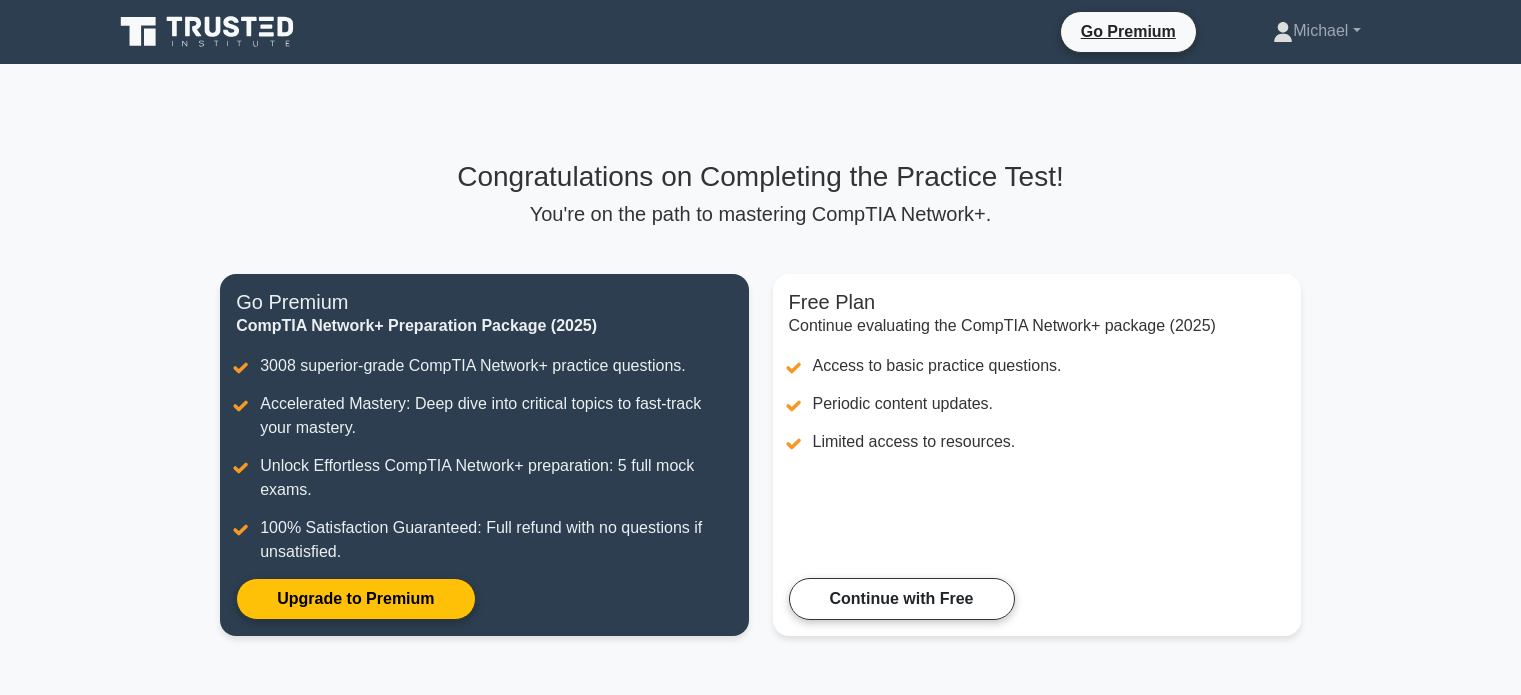 scroll, scrollTop: 0, scrollLeft: 0, axis: both 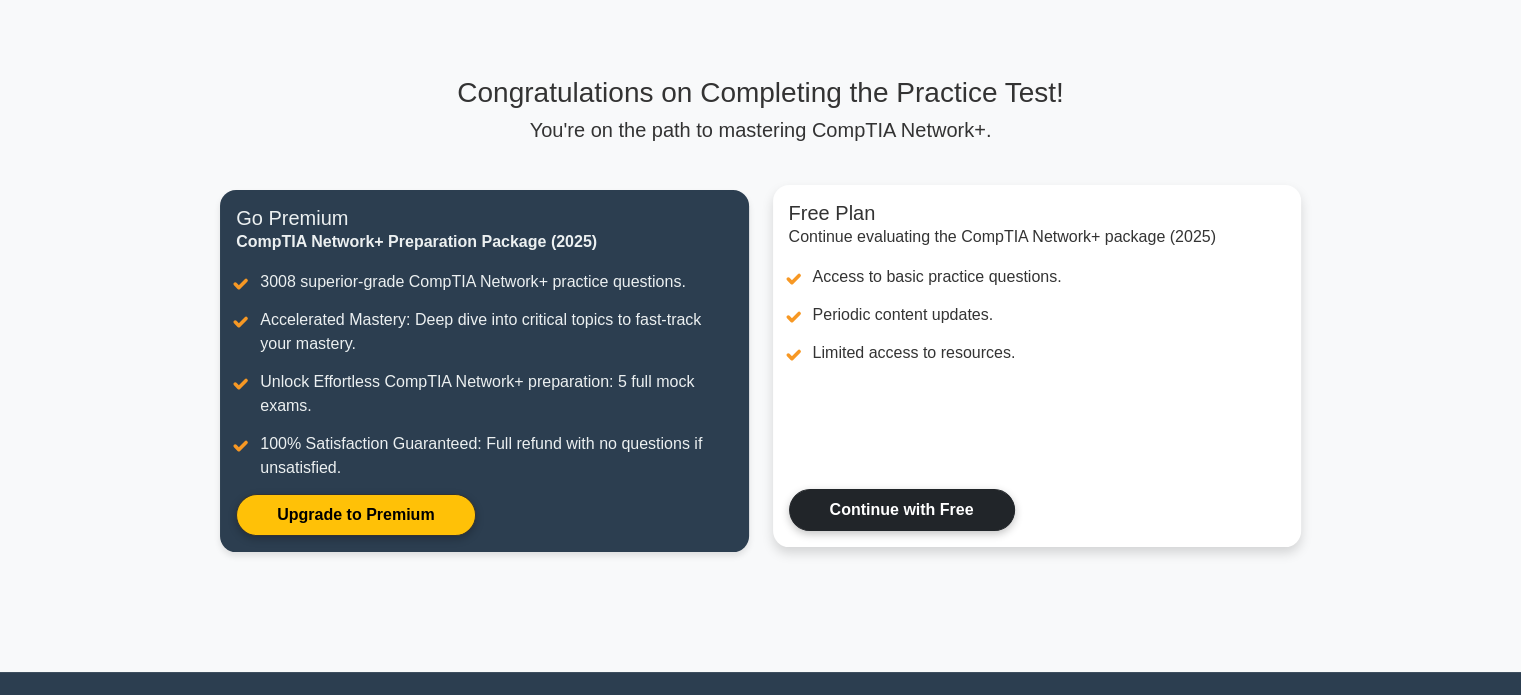 click on "Continue with Free" at bounding box center [902, 510] 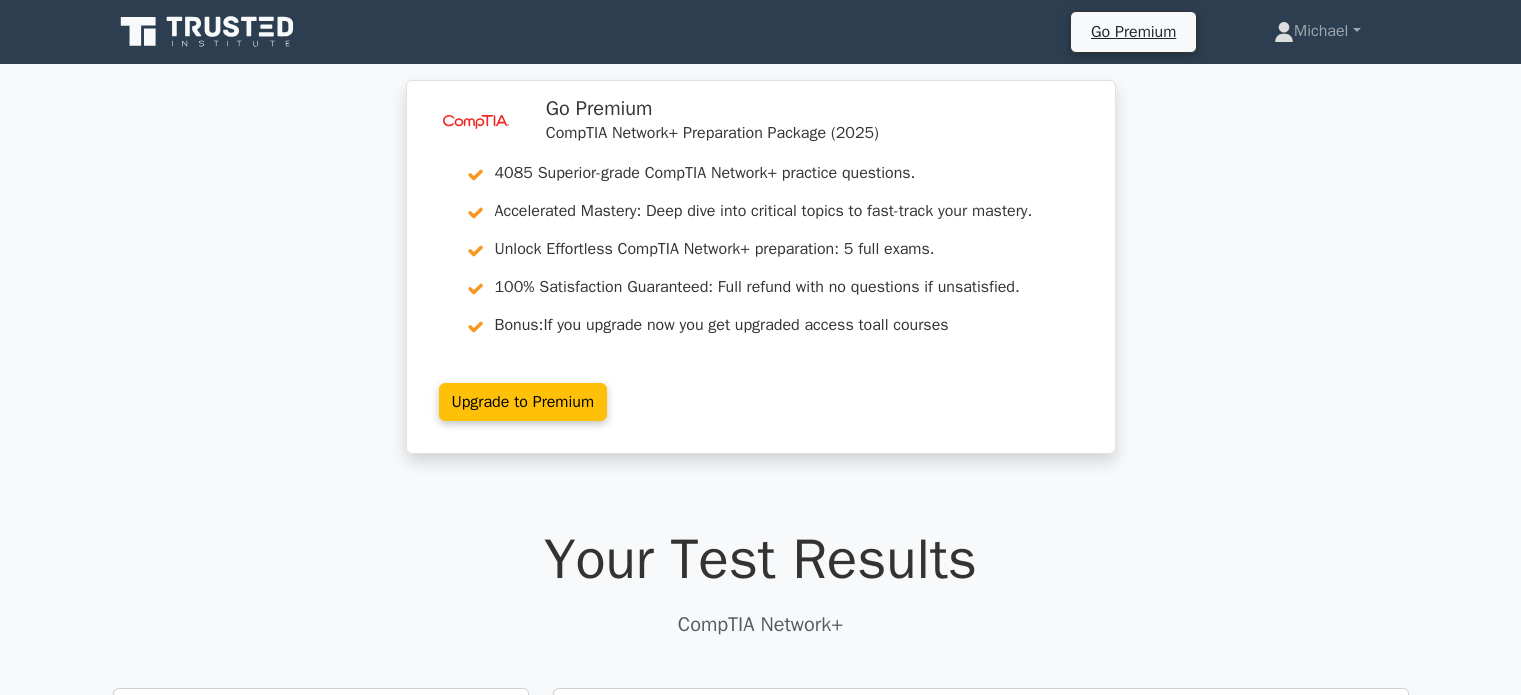 scroll, scrollTop: 0, scrollLeft: 0, axis: both 